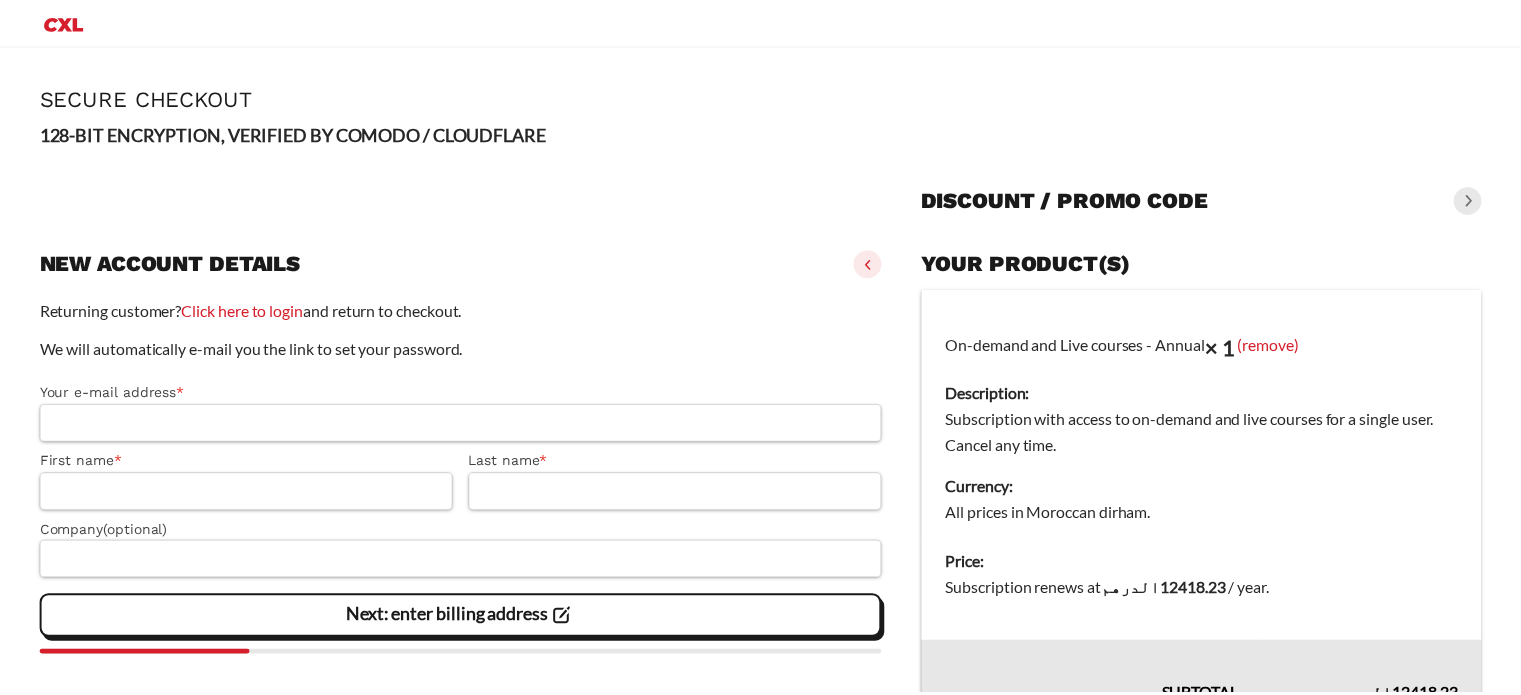 scroll, scrollTop: 0, scrollLeft: 0, axis: both 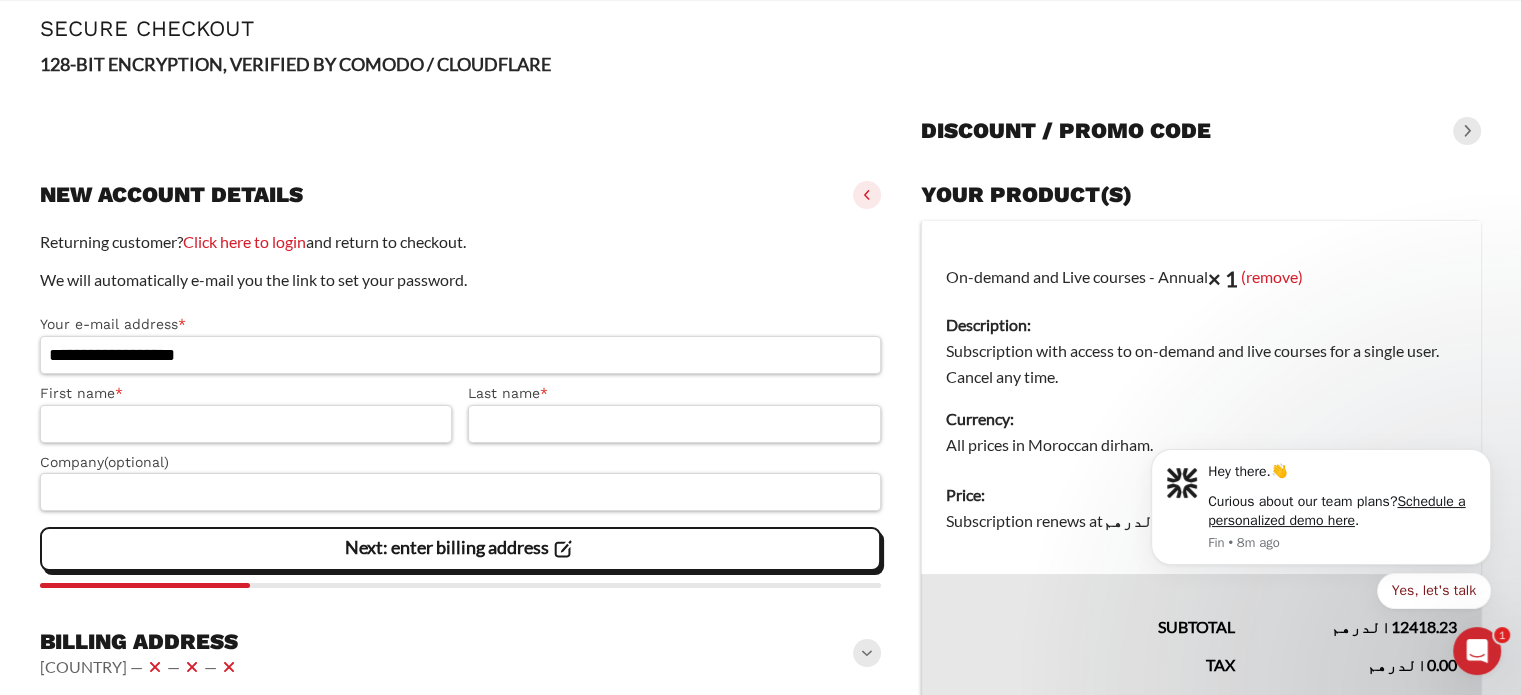 type on "**********" 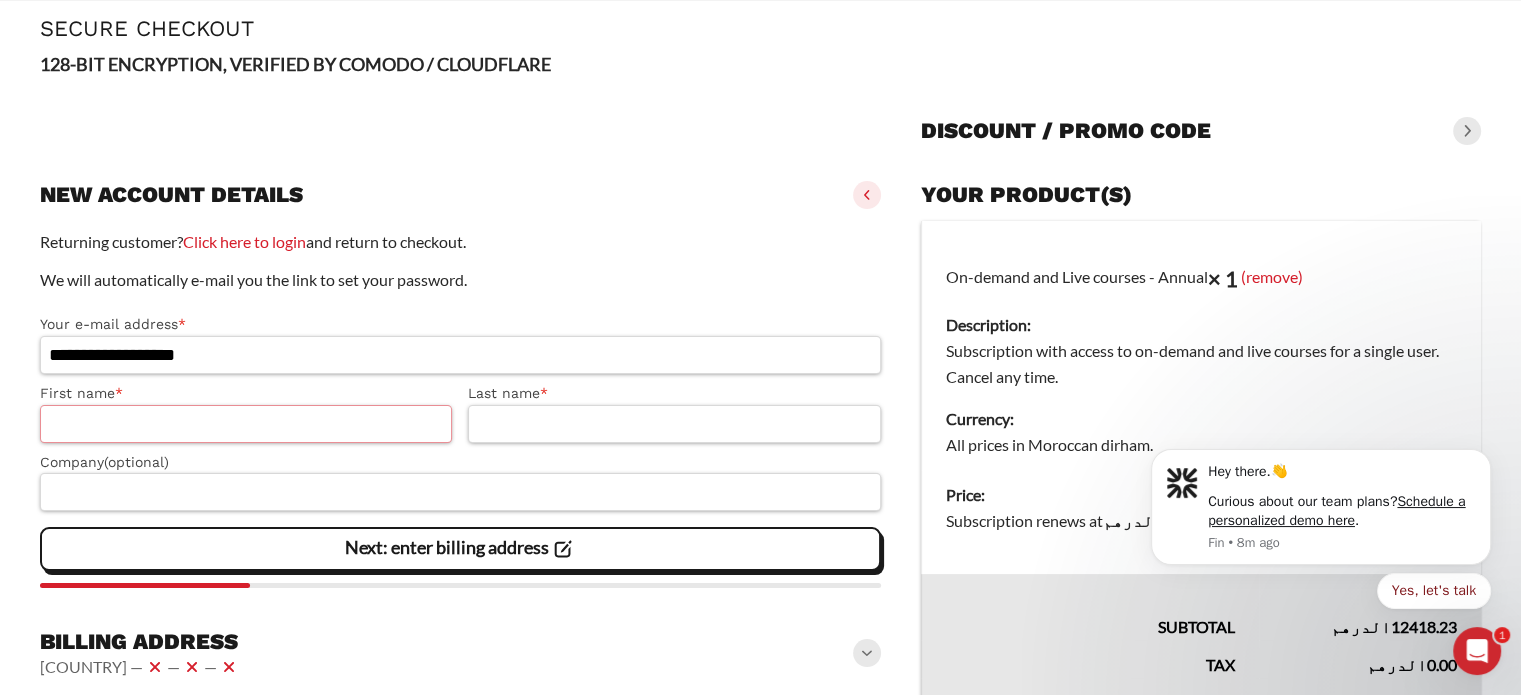 type on "****" 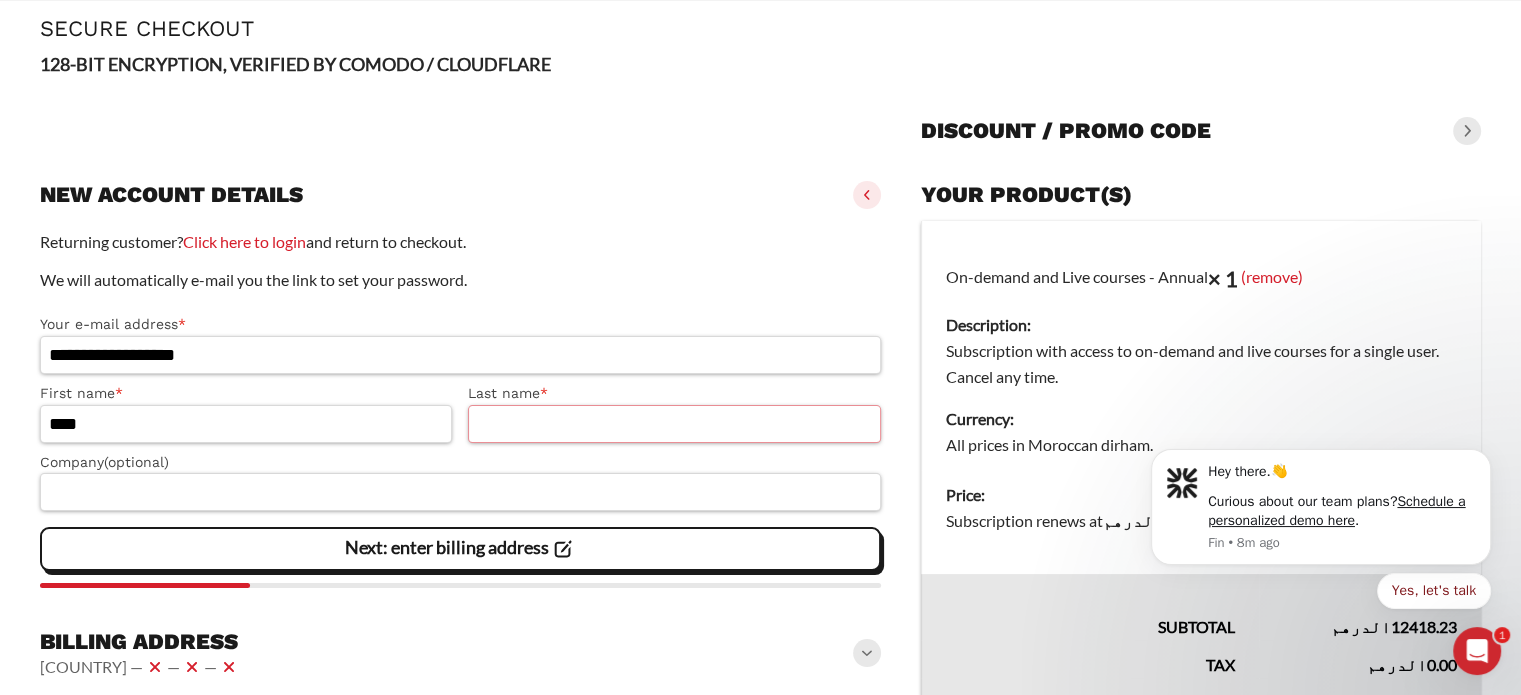 type on "****" 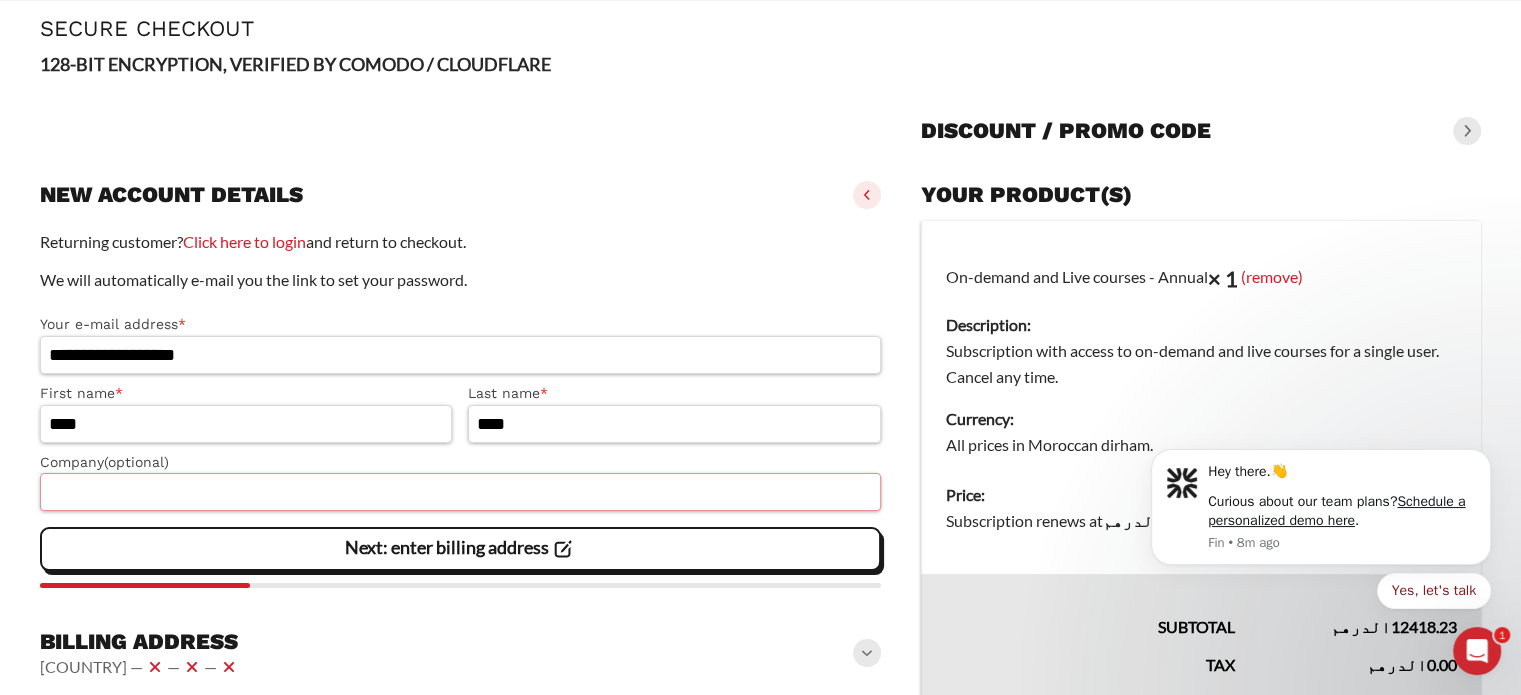 type on "**" 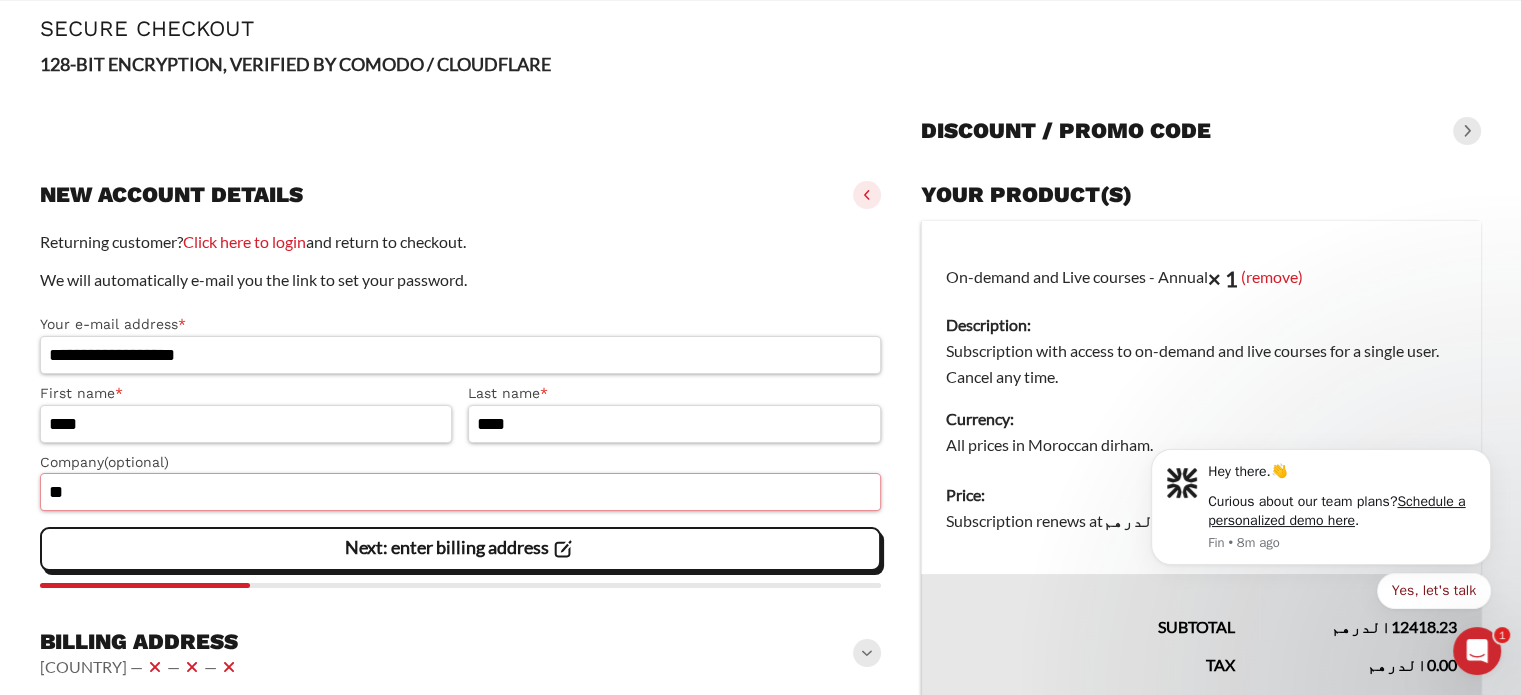 click on "**" at bounding box center (460, 492) 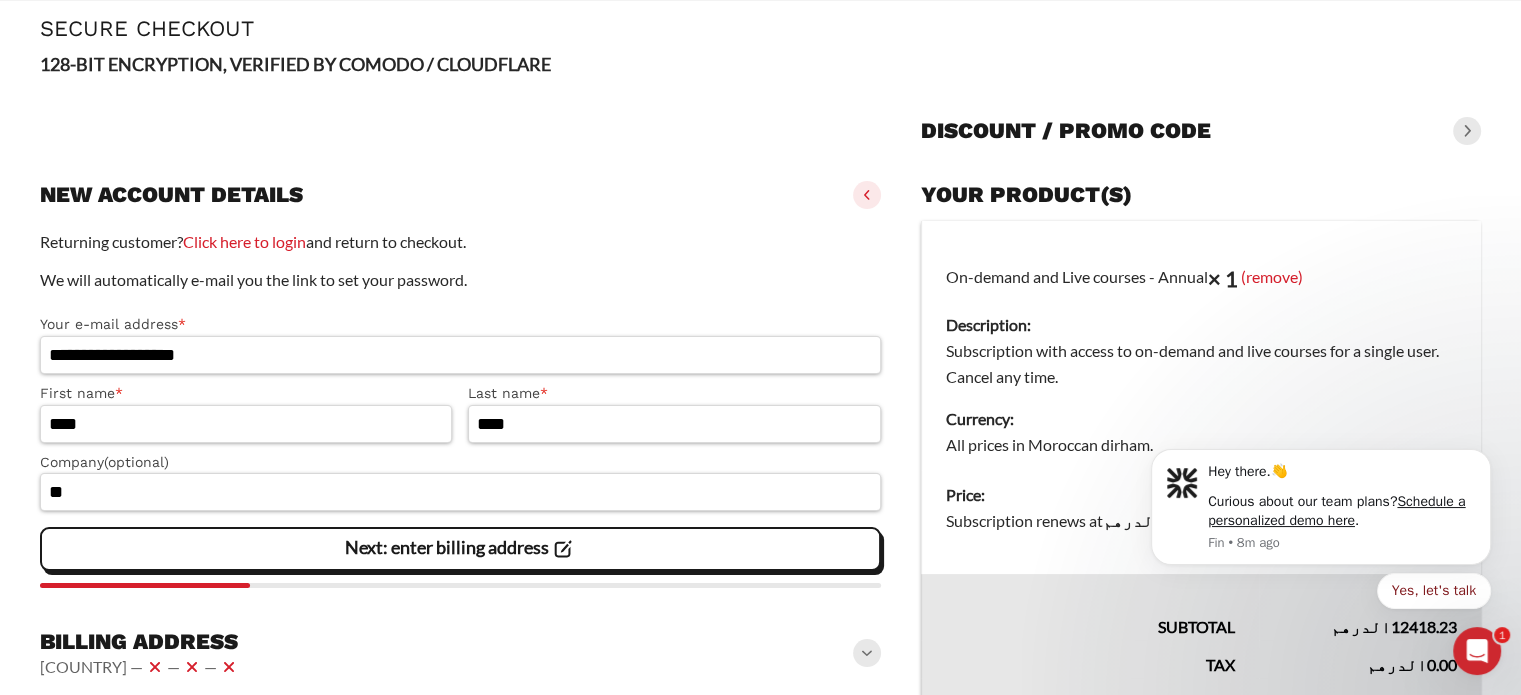 click on "Page
Secure Checkout
128-BIT ENCRYPTION, VERIFIED BY COMODO / CLOUDFLARE
Discount / promo code
Apply
New account details
Returning customer?  Click here to login  and return to checkout.
We will automatically e-mail you the link to set your password.
Your e-mail address  * [EMAIL] 							 First name  * [FIRST] 							 Last name  * [LAST]" at bounding box center (760, 423) 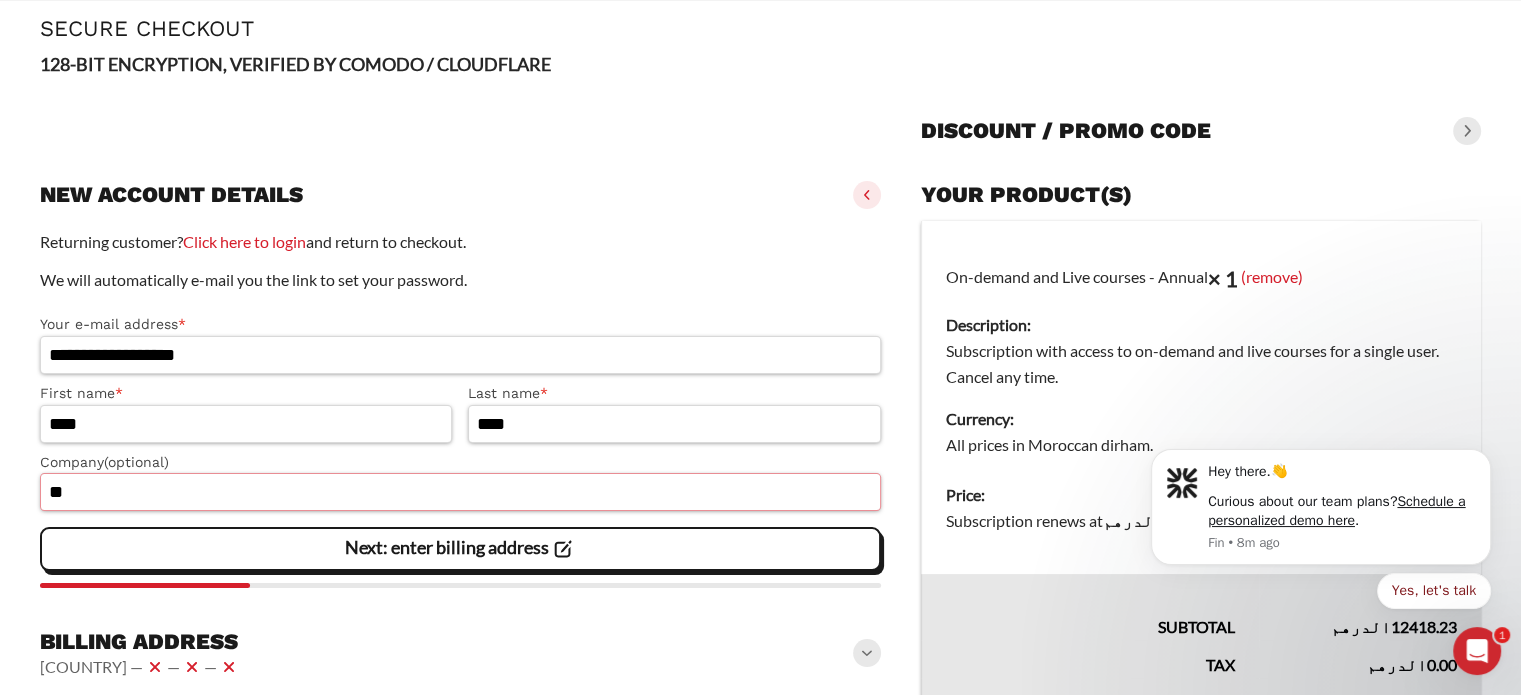click on "**" at bounding box center (460, 492) 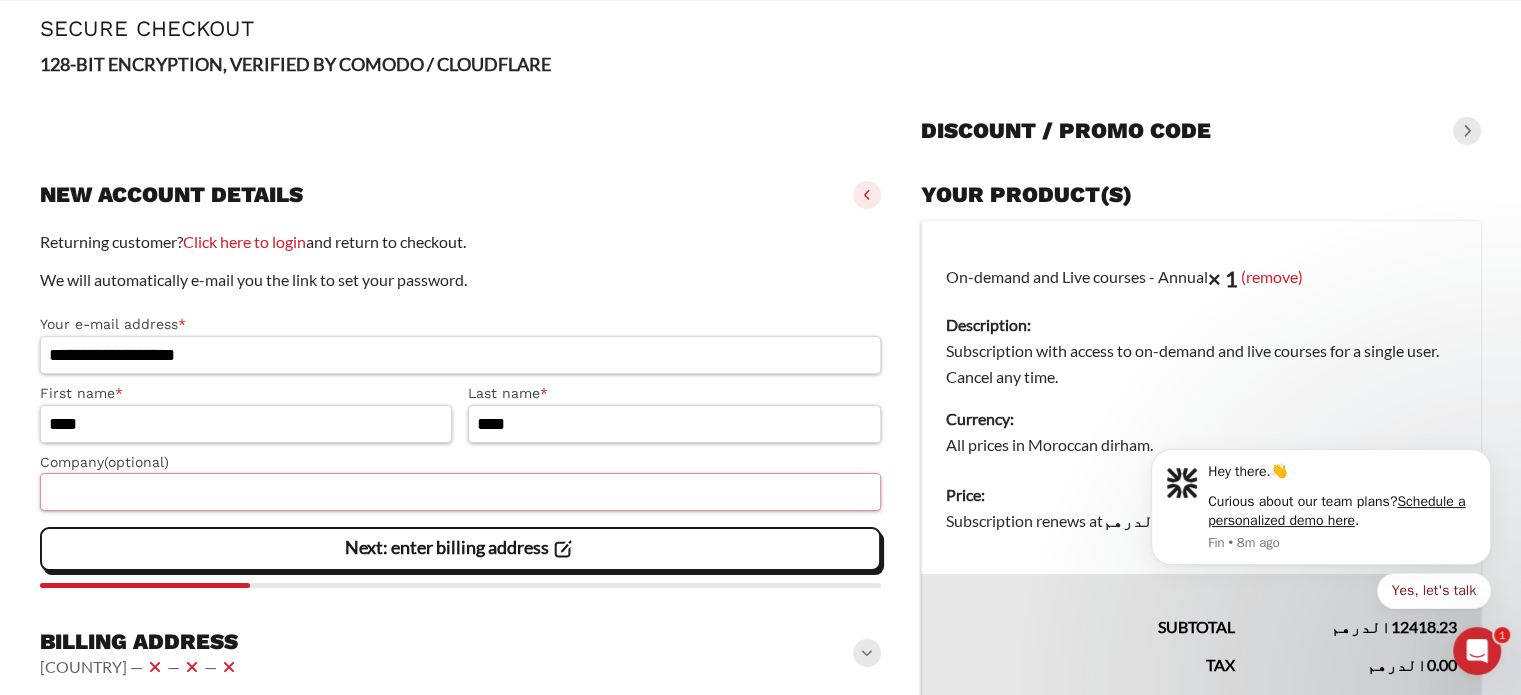 type 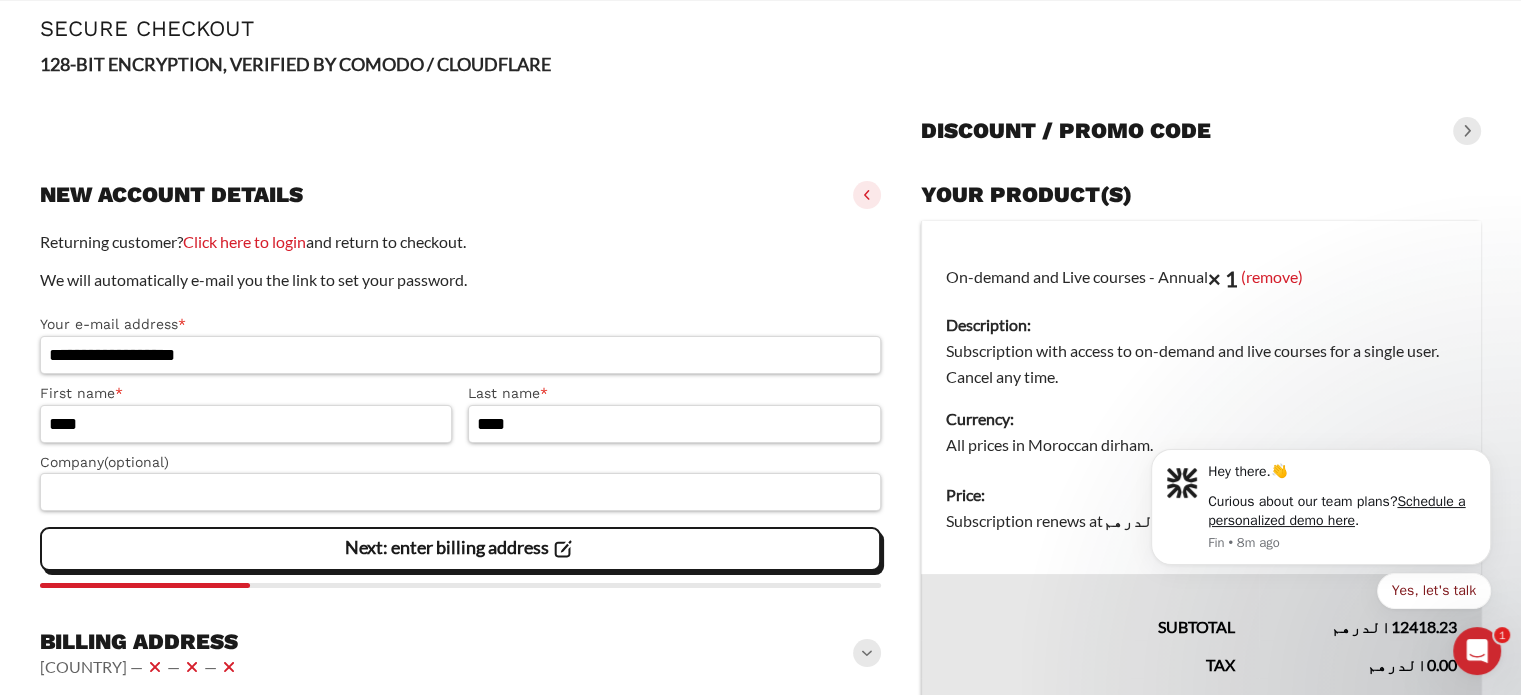 click on "Page
Secure Checkout
128-BIT ENCRYPTION, VERIFIED BY COMODO / CLOUDFLARE
Discount / promo code
Apply
New account details
Returning customer?  Click here to login  and return to checkout.
We will automatically e-mail you the link to set your password.
Your e-mail address  * [EMAIL] 							 First name  * [FIRST] 							 Last name  * [LAST]" at bounding box center [760, 423] 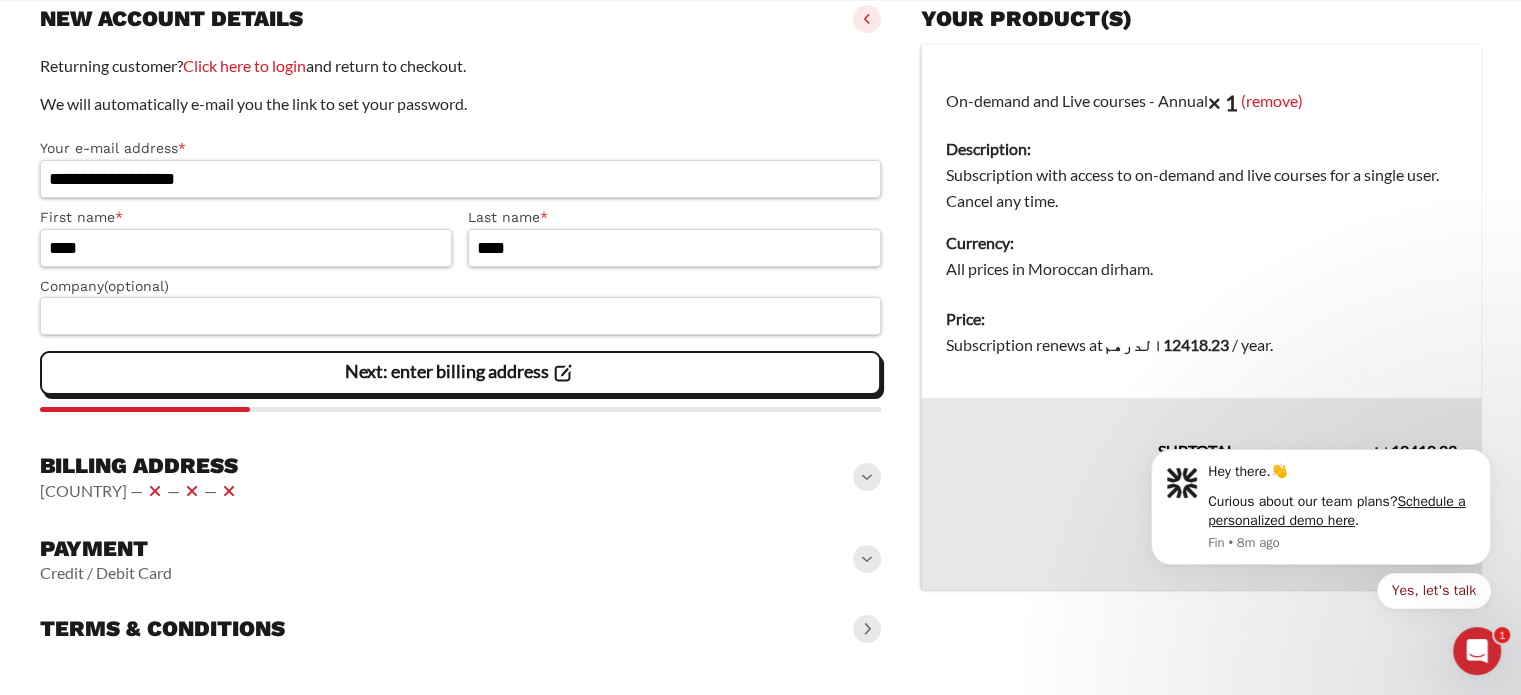click 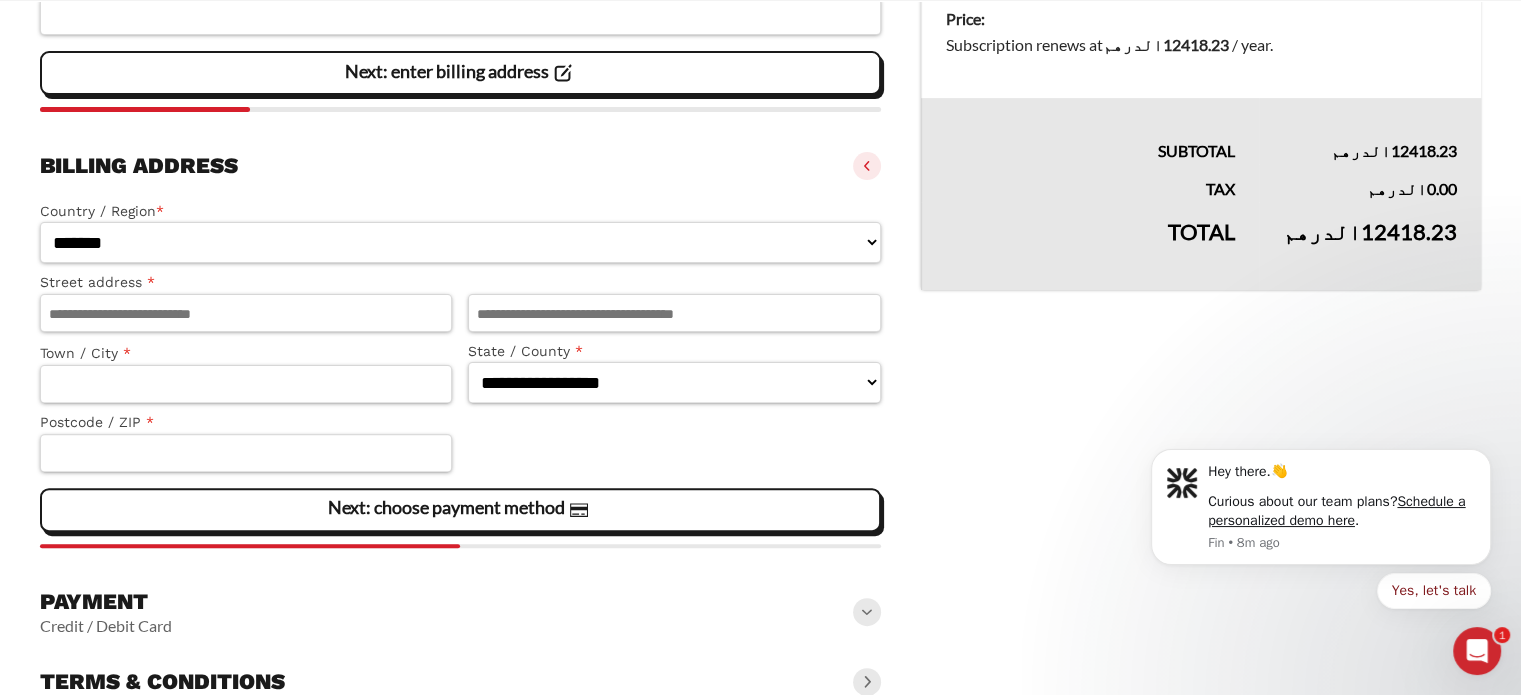 scroll, scrollTop: 576, scrollLeft: 0, axis: vertical 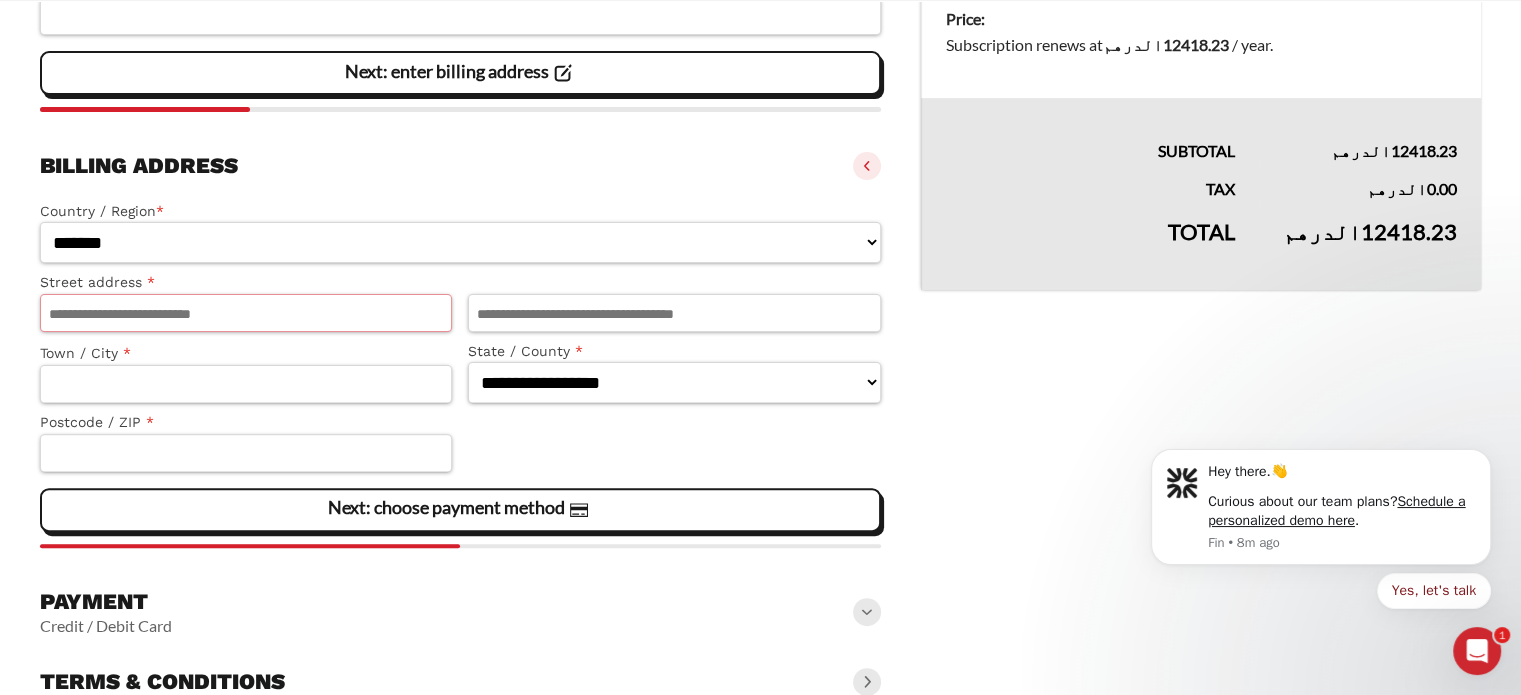 click on "Street address   *" at bounding box center (246, 313) 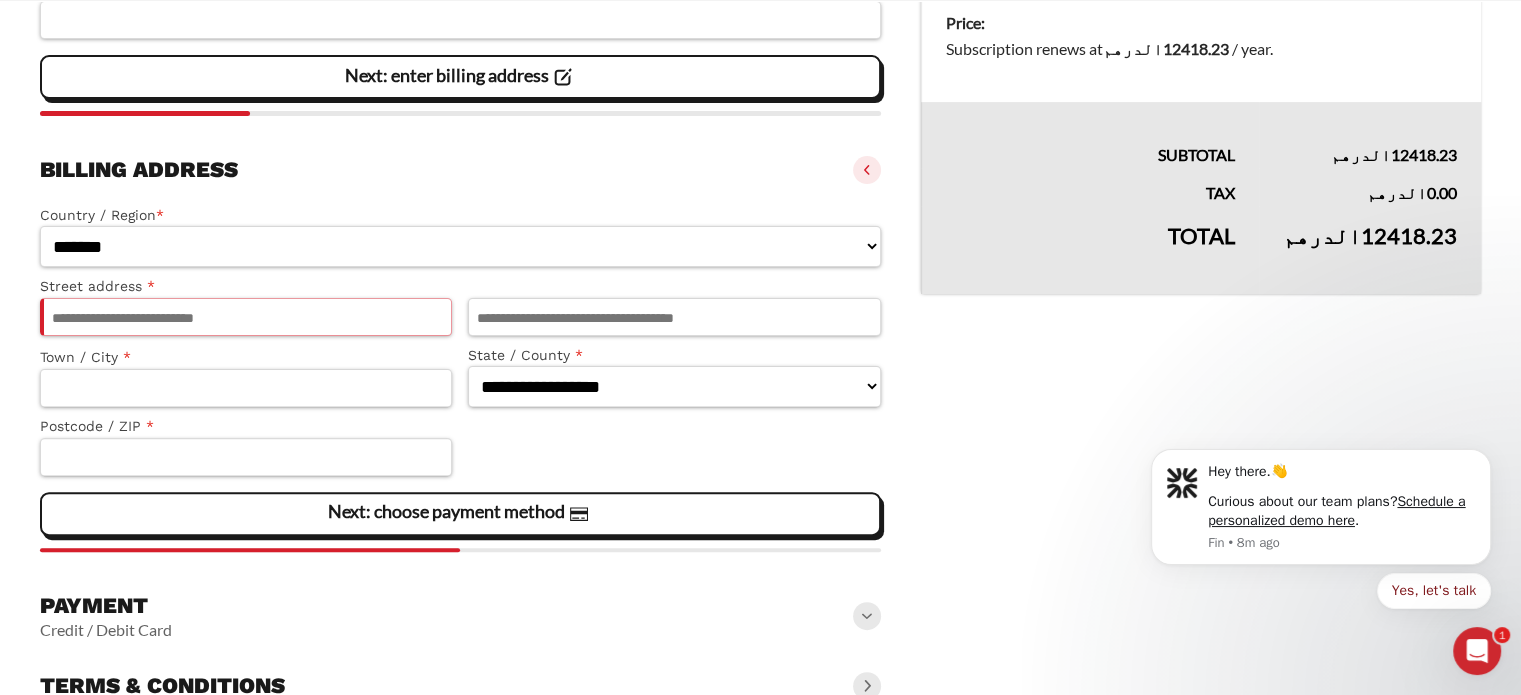 type on "**********" 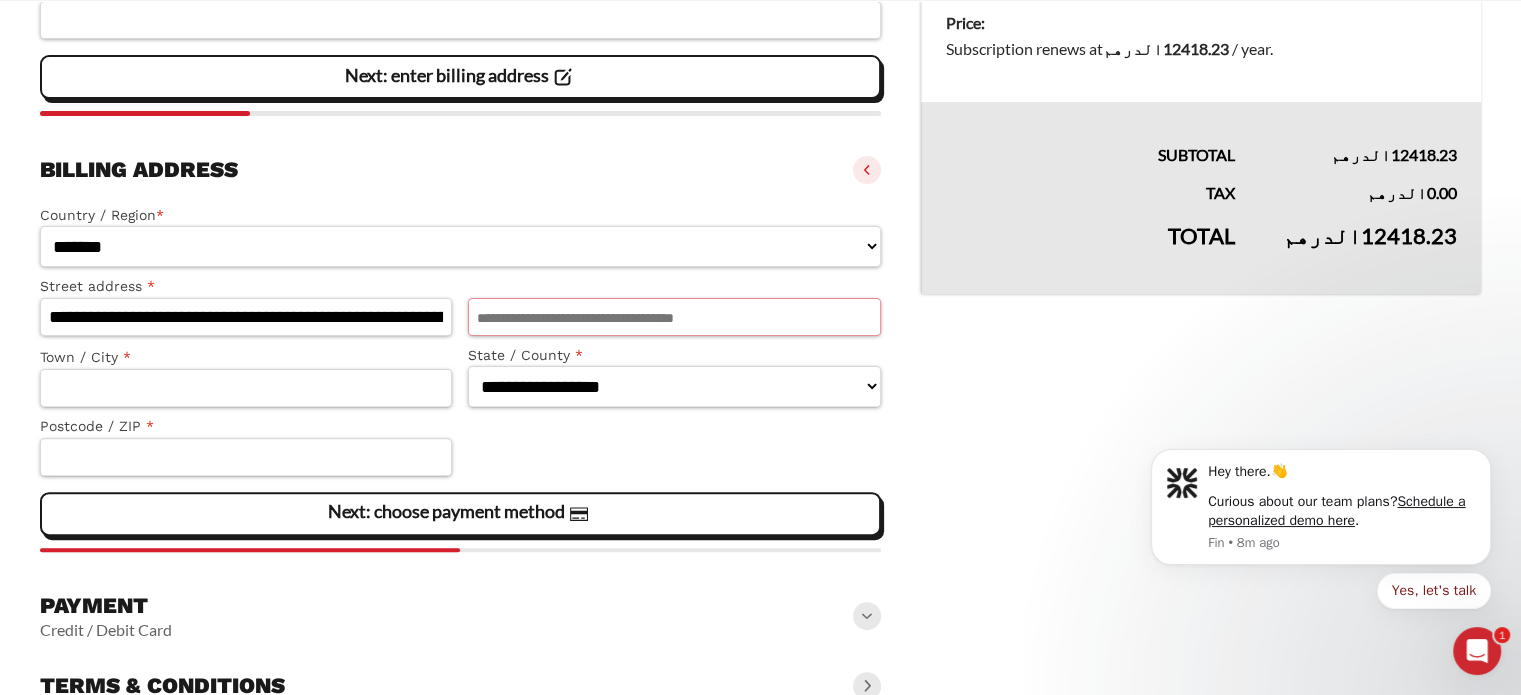 click on "Apartment, suite, unit, etc.   (optional)" at bounding box center [674, 317] 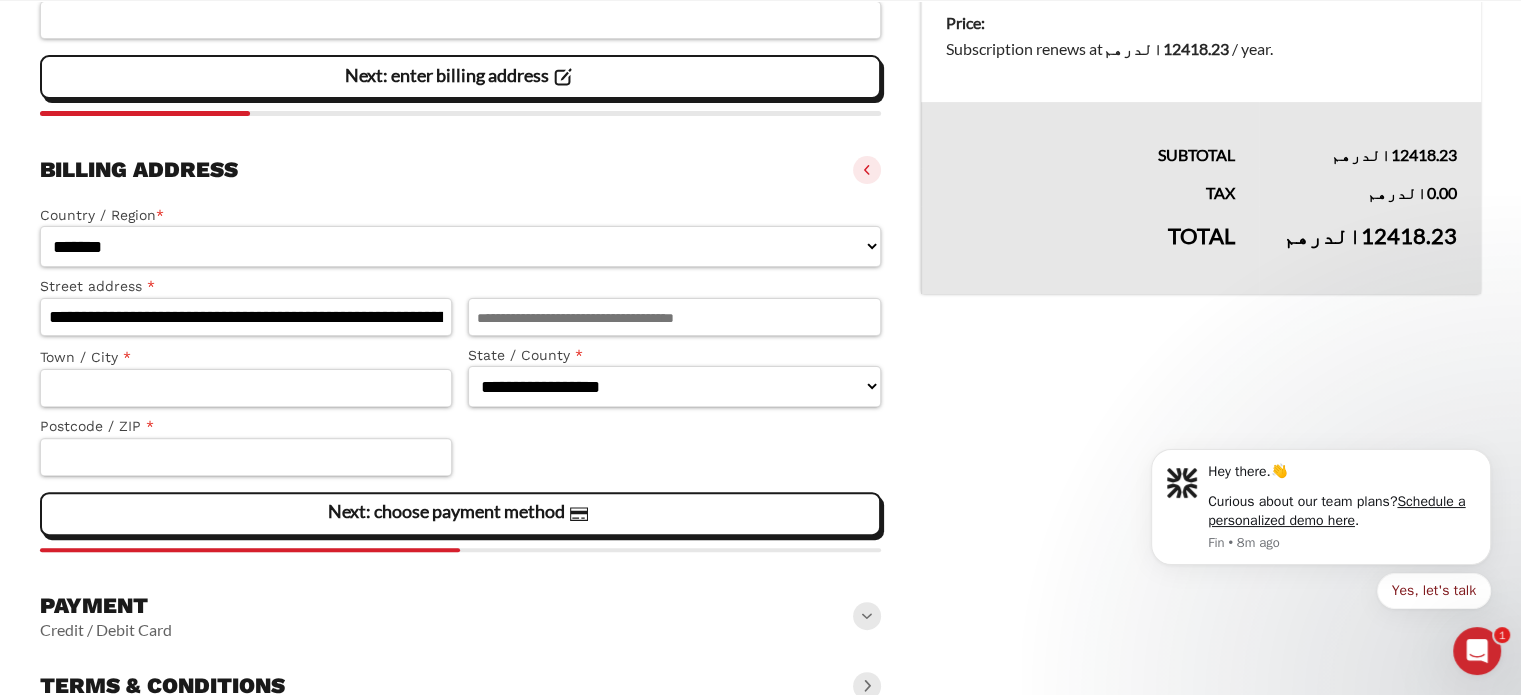 click on "**********" 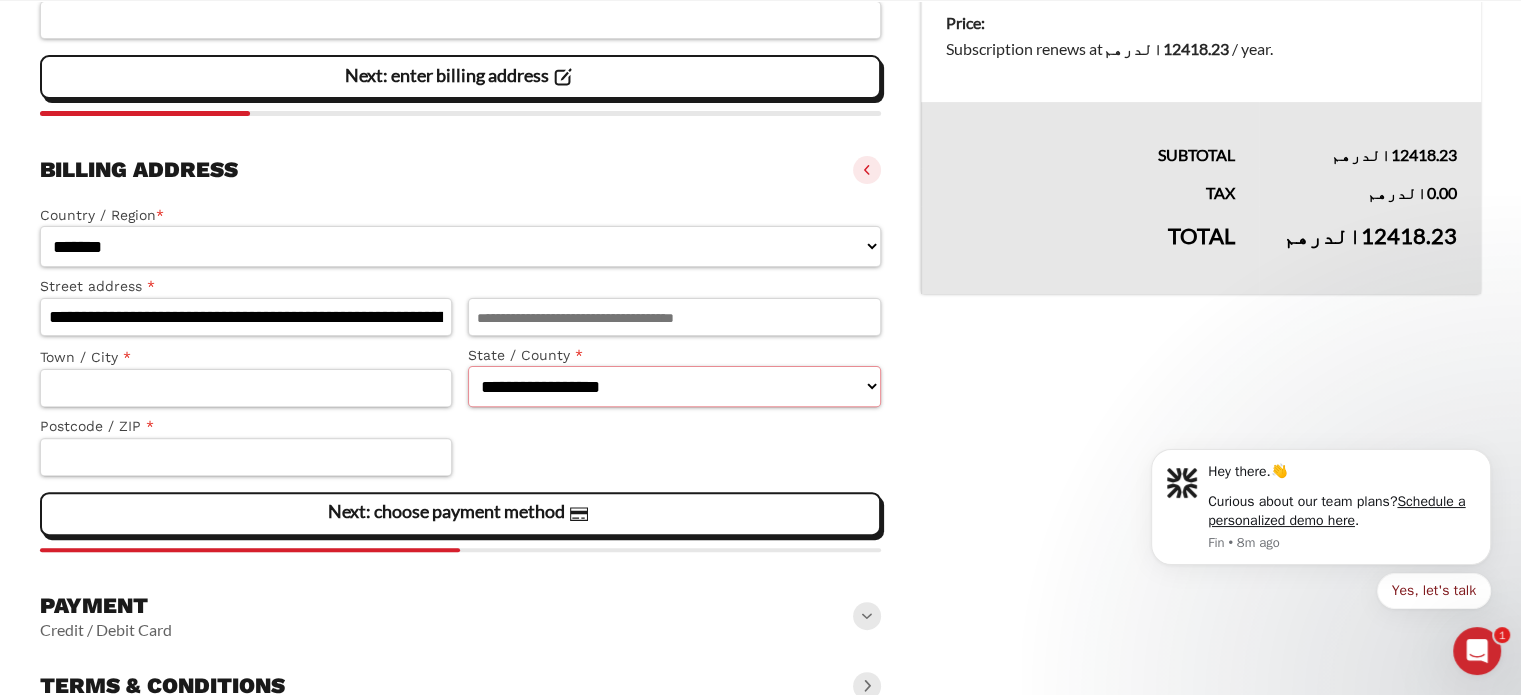 click on "**********" at bounding box center (674, 386) 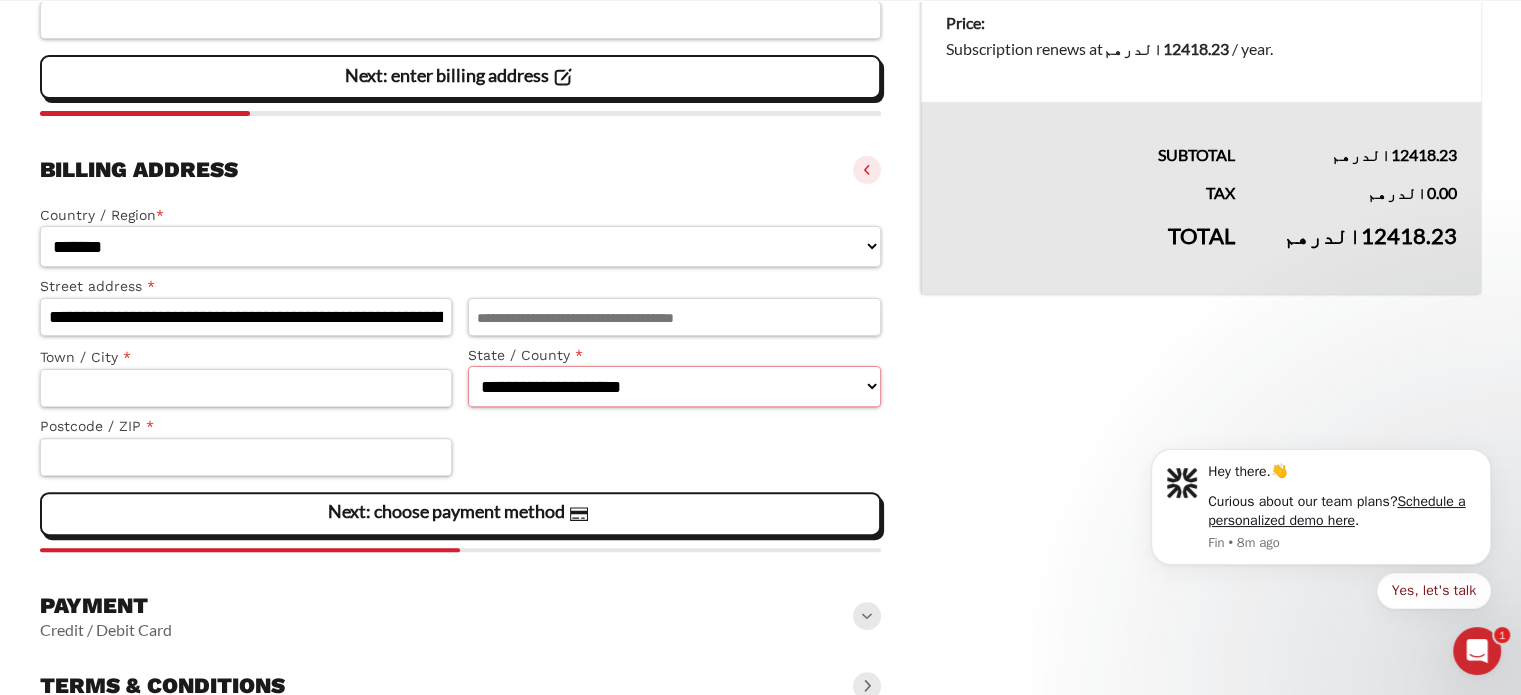 click on "**********" at bounding box center [674, 386] 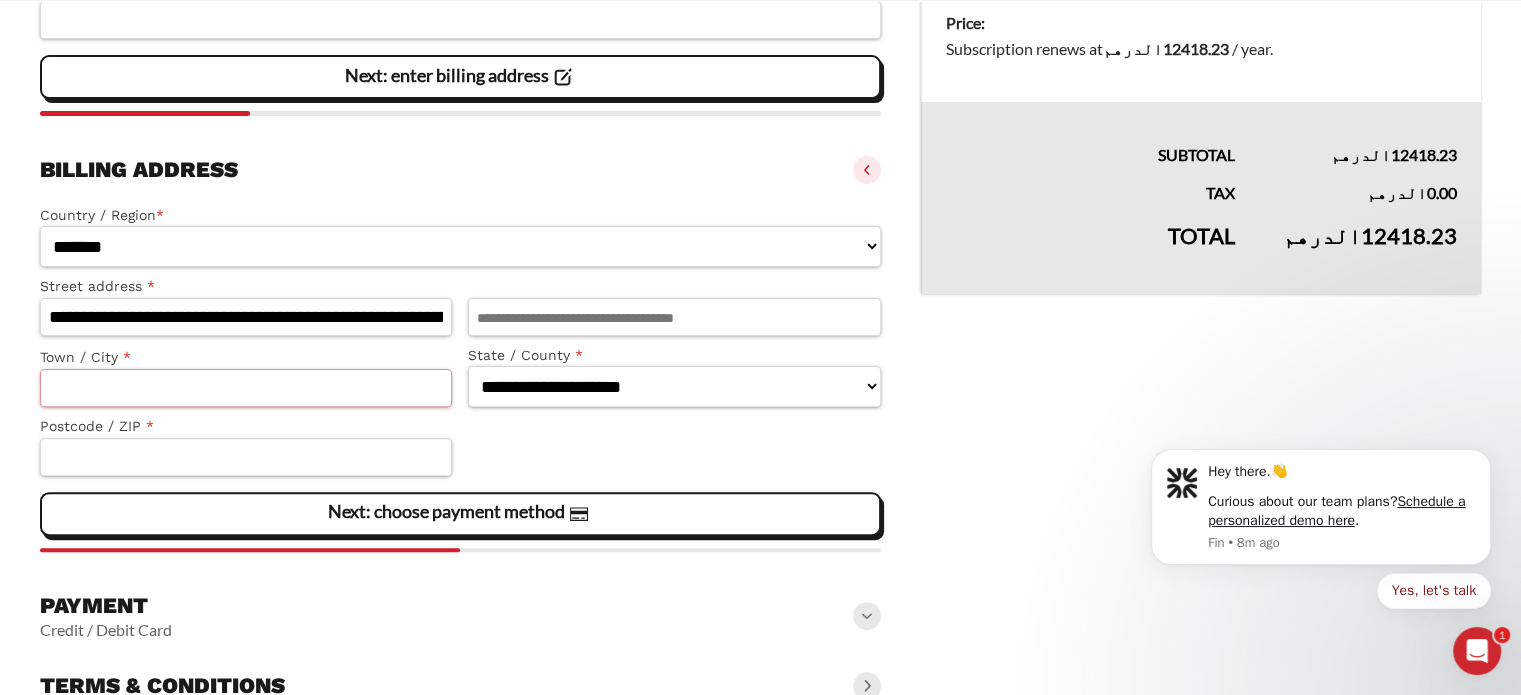 click on "Town / City   *" at bounding box center (246, 388) 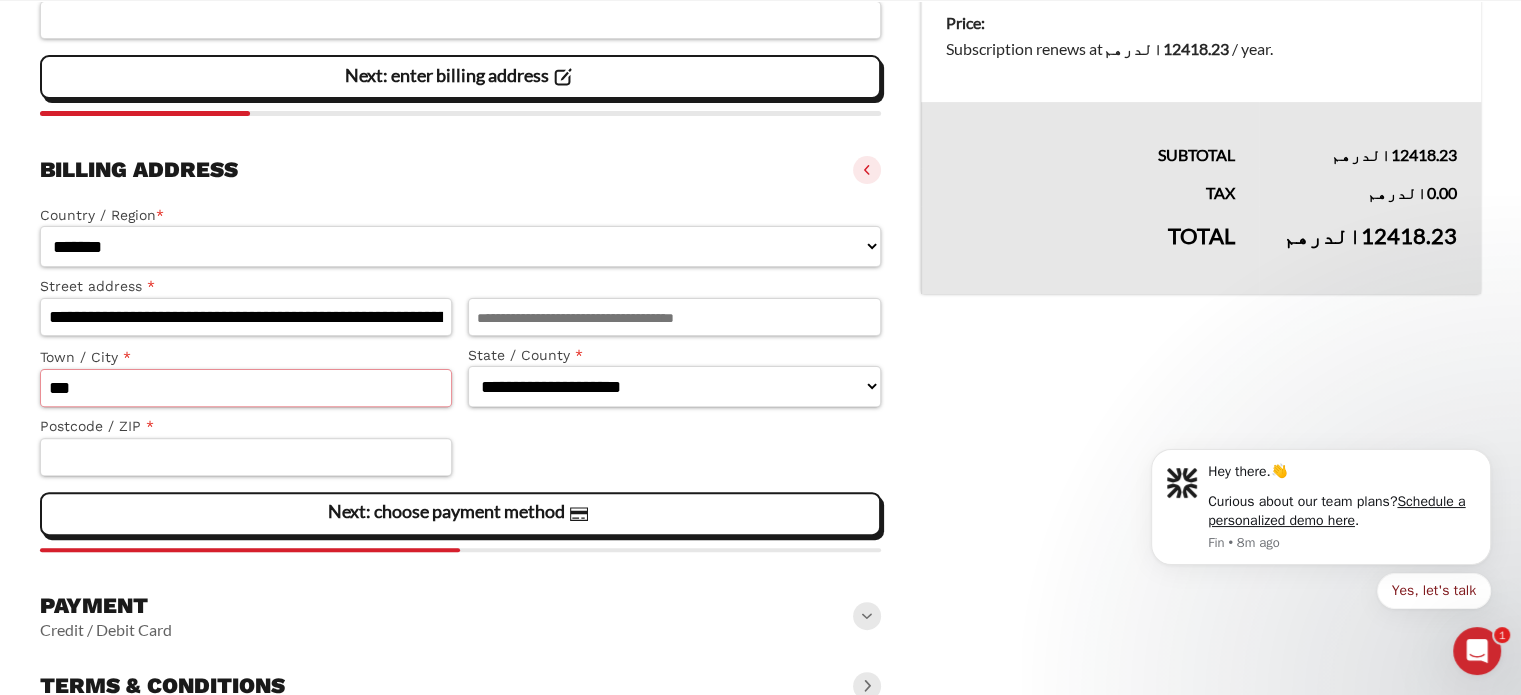 type on "*********" 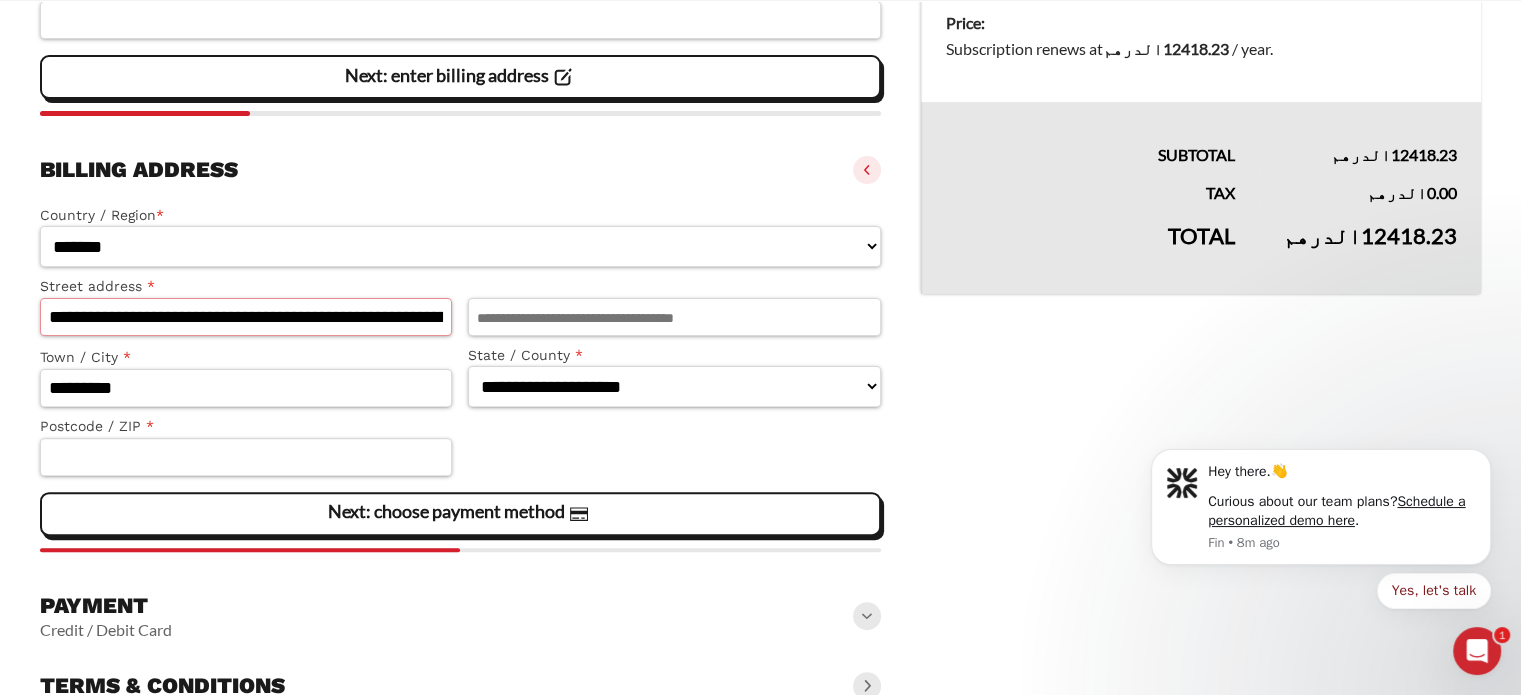 type on "**********" 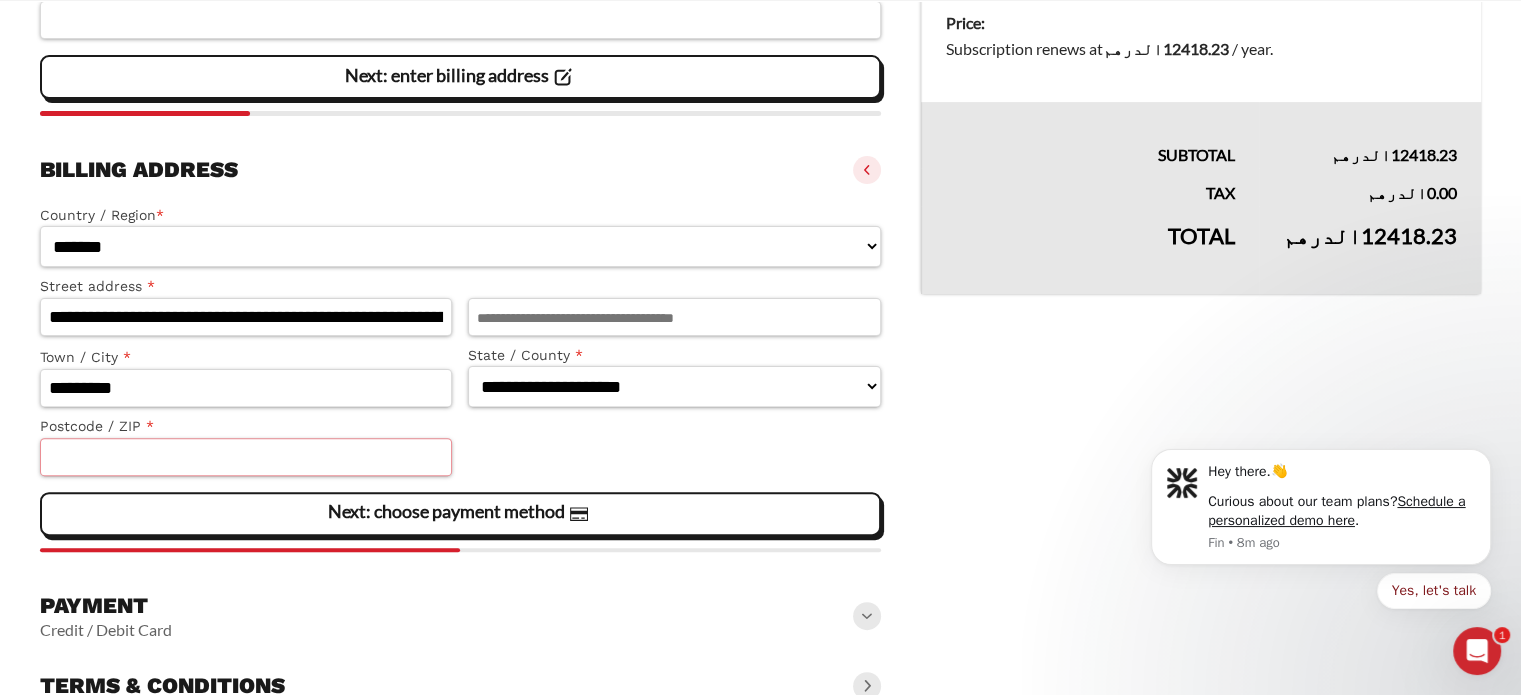 type on "*****" 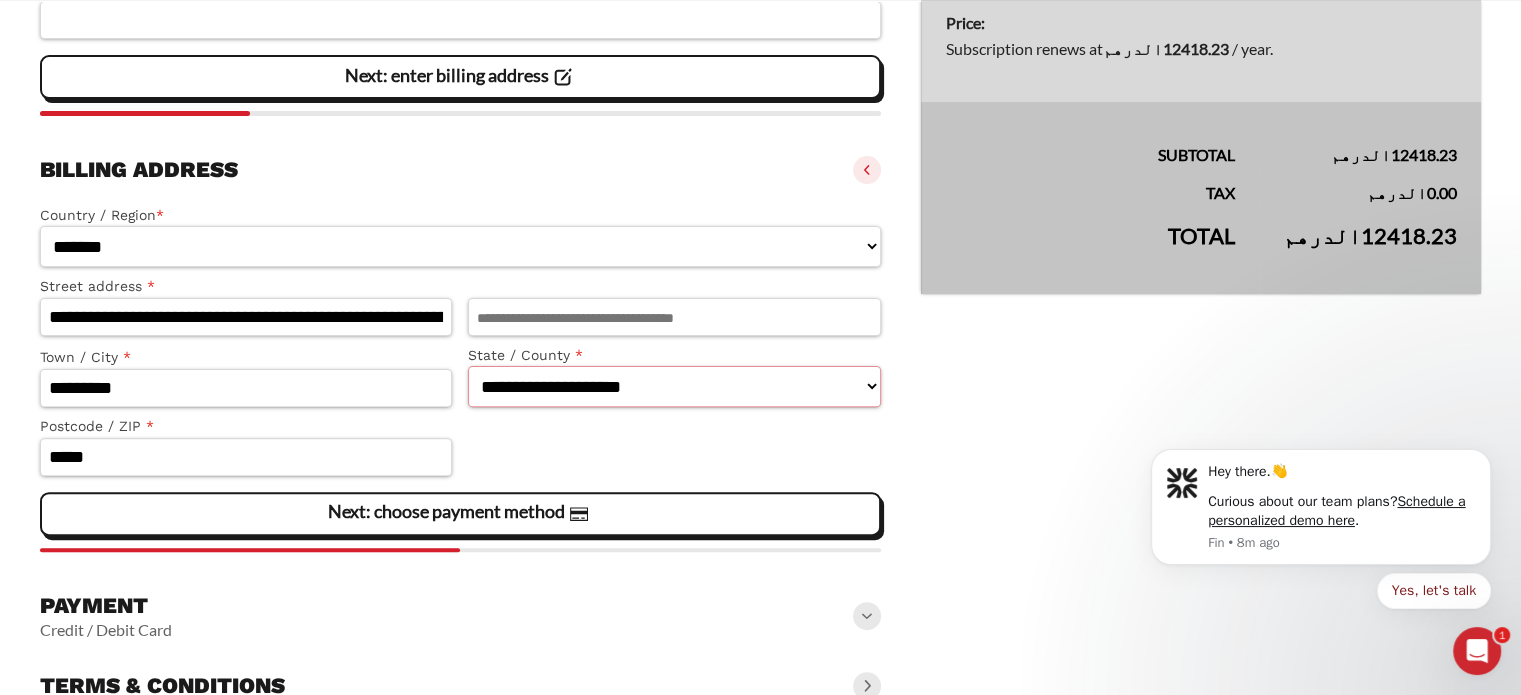 click on "**********" at bounding box center [674, 386] 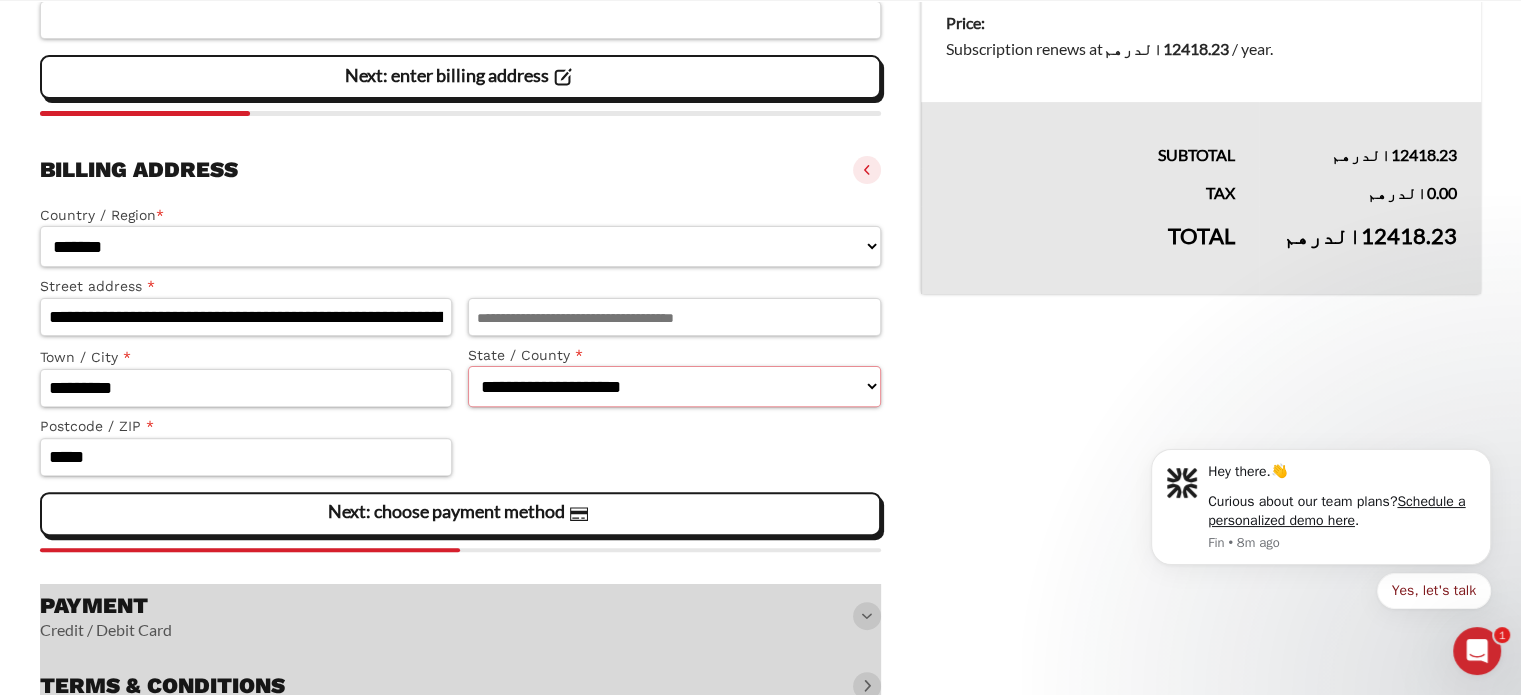 click on "**********" at bounding box center [674, 386] 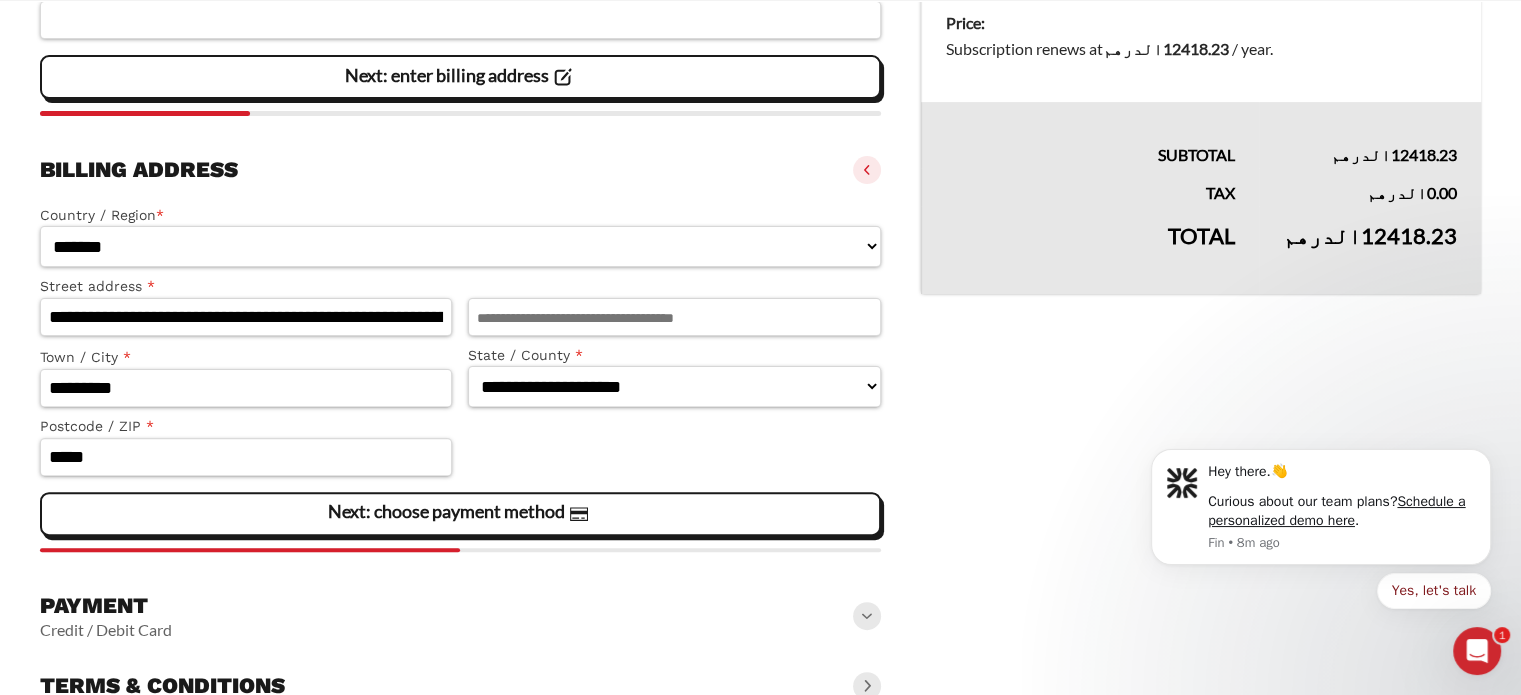 click on "**********" 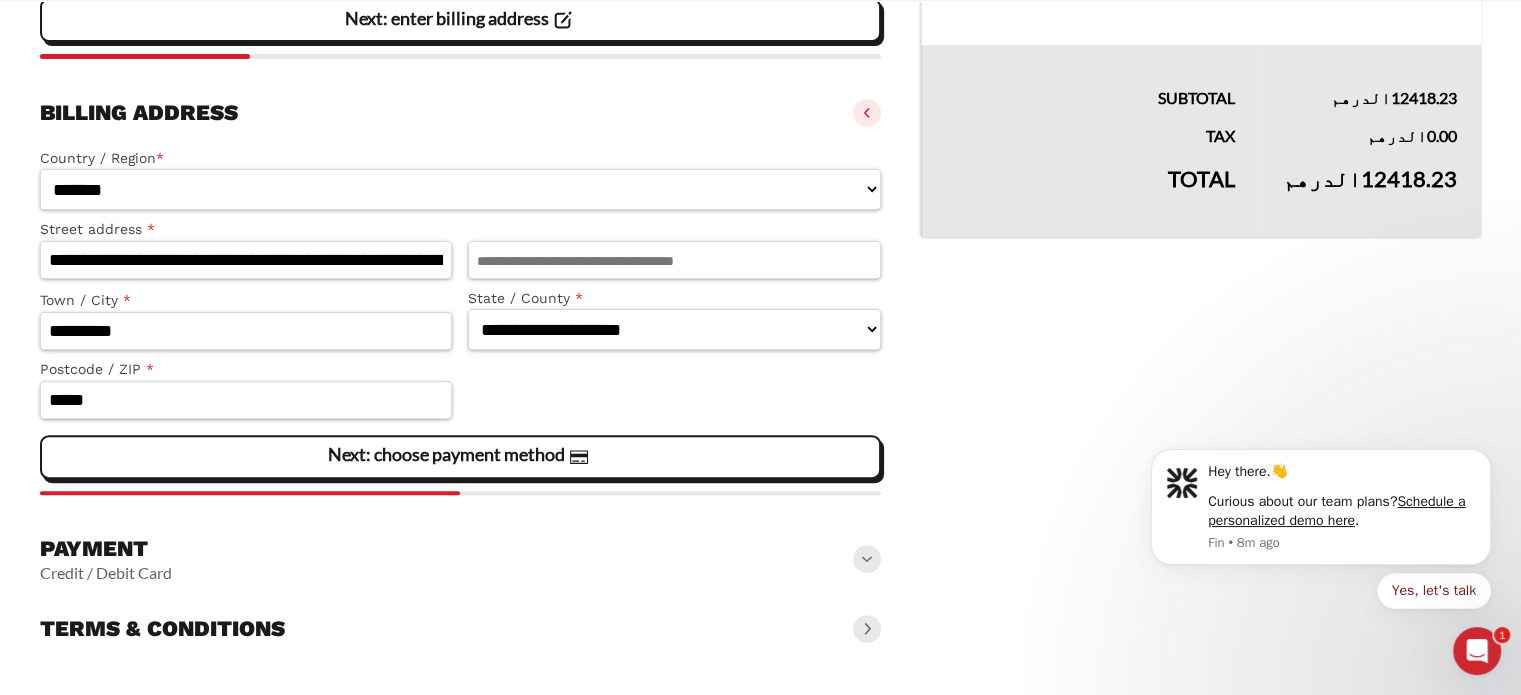 click at bounding box center (867, 559) 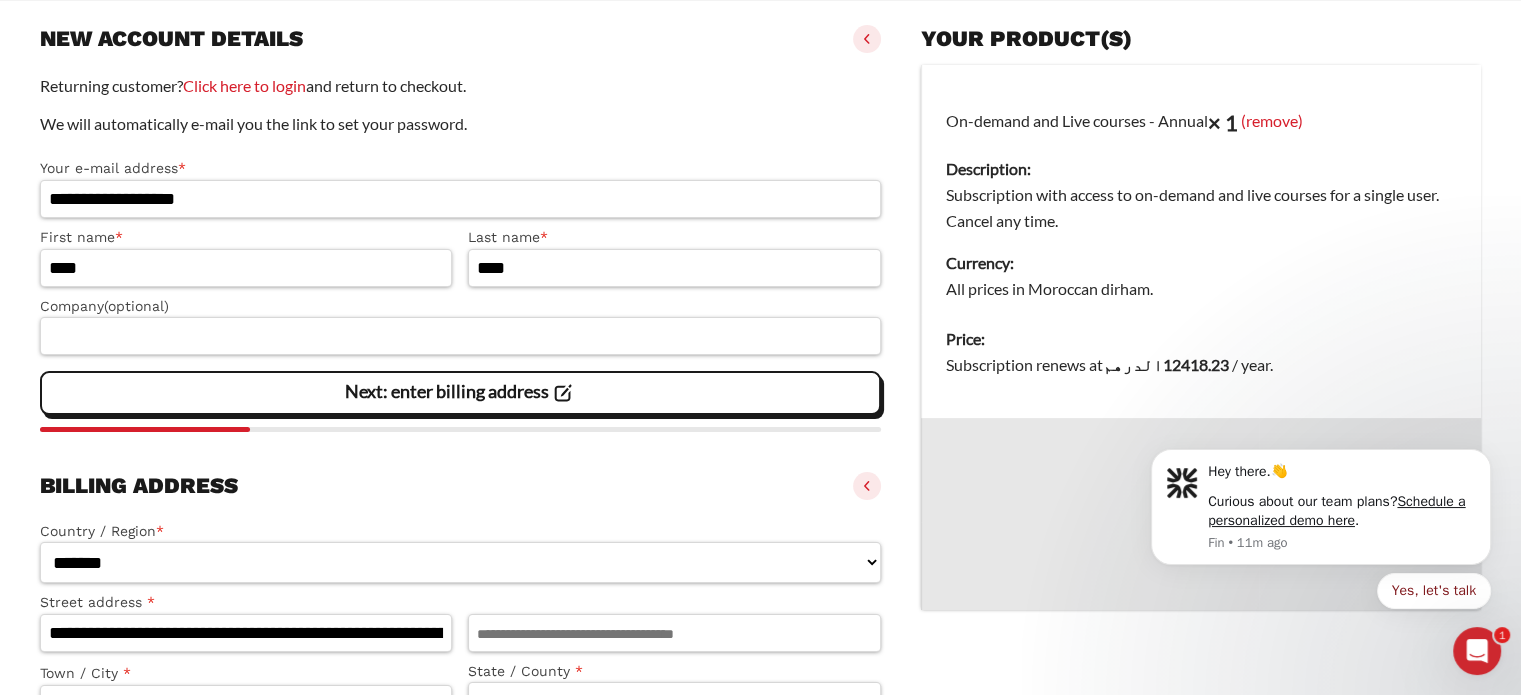 scroll, scrollTop: 256, scrollLeft: 0, axis: vertical 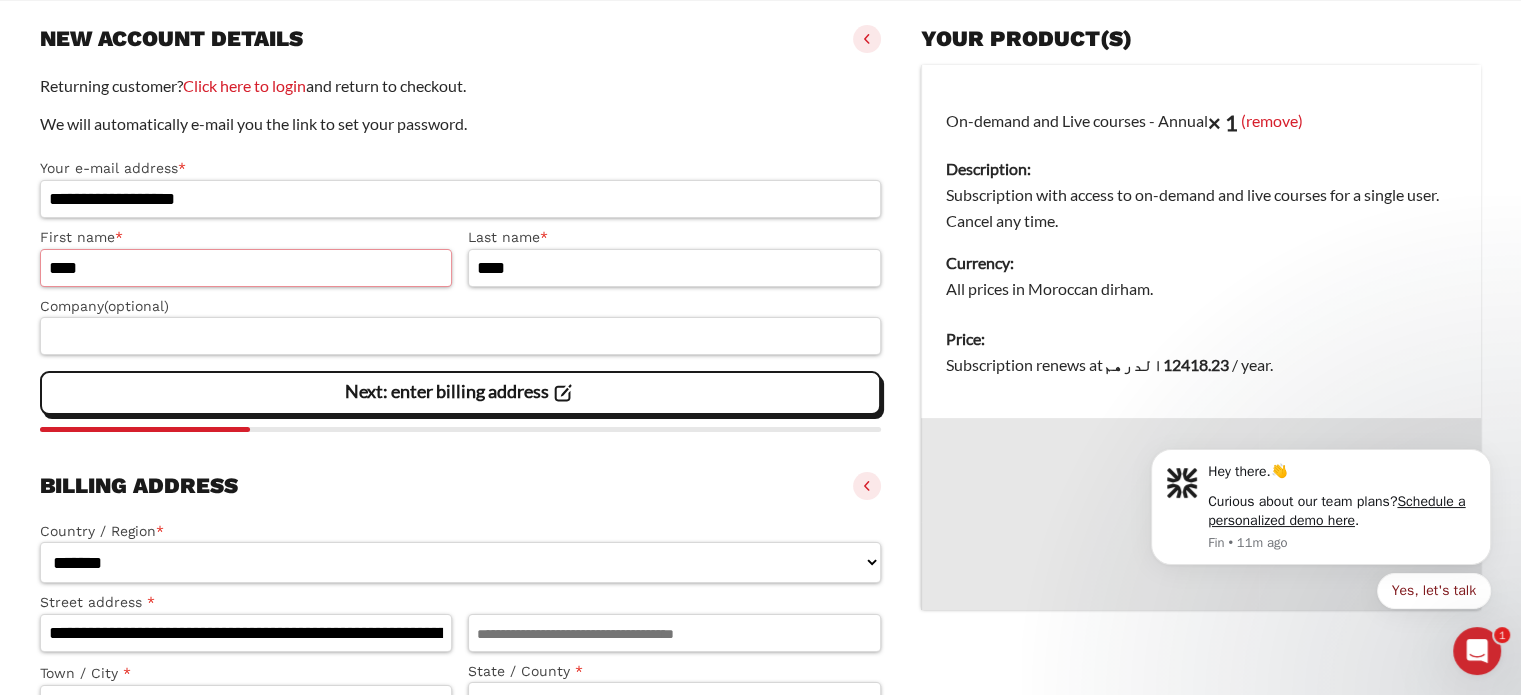 click on "****" at bounding box center (246, 268) 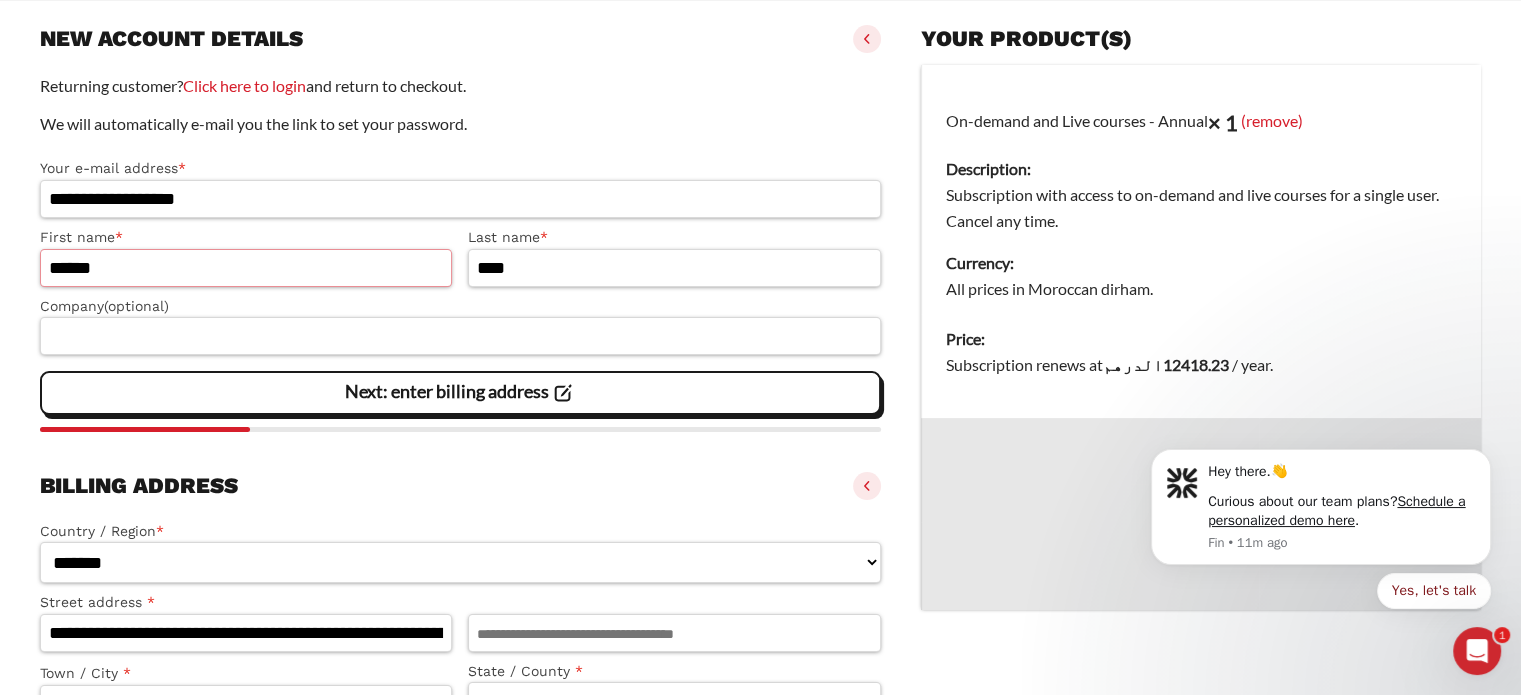 type on "******" 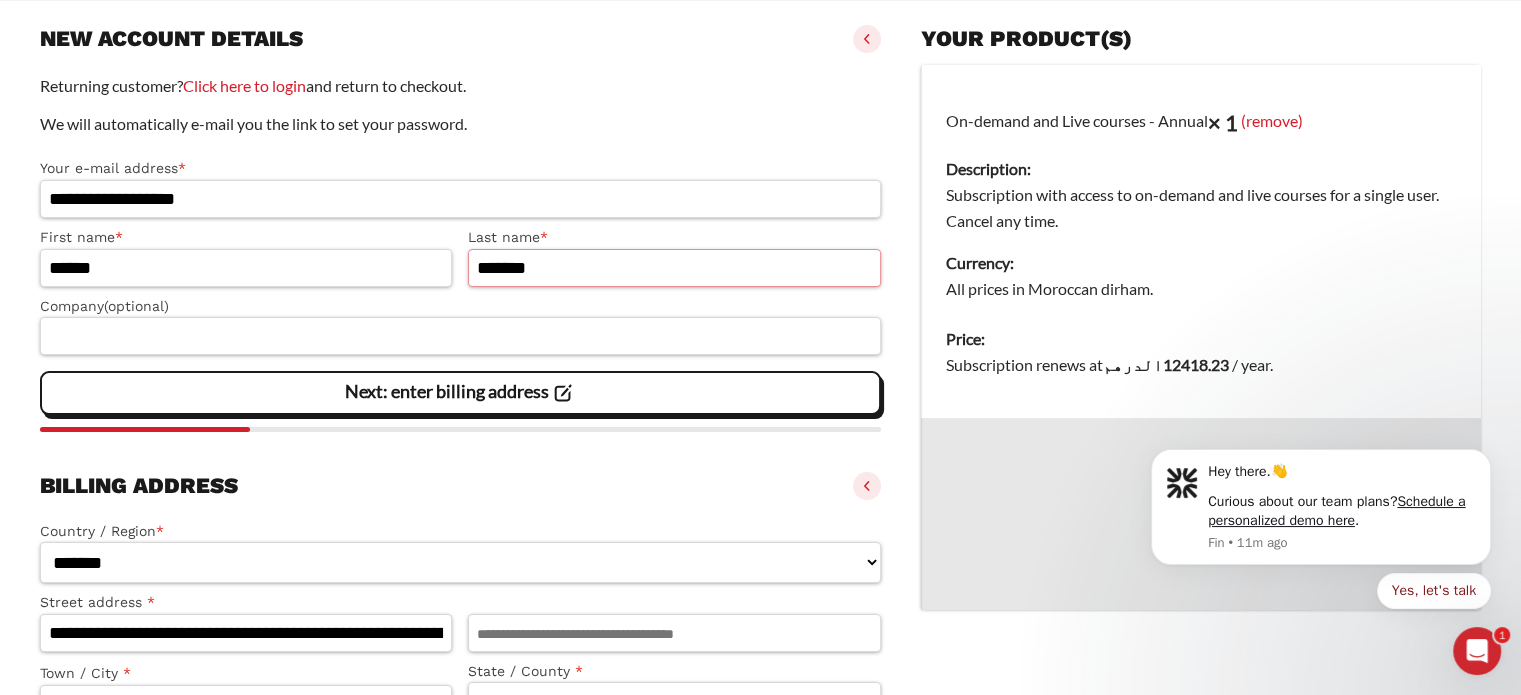 type on "*******" 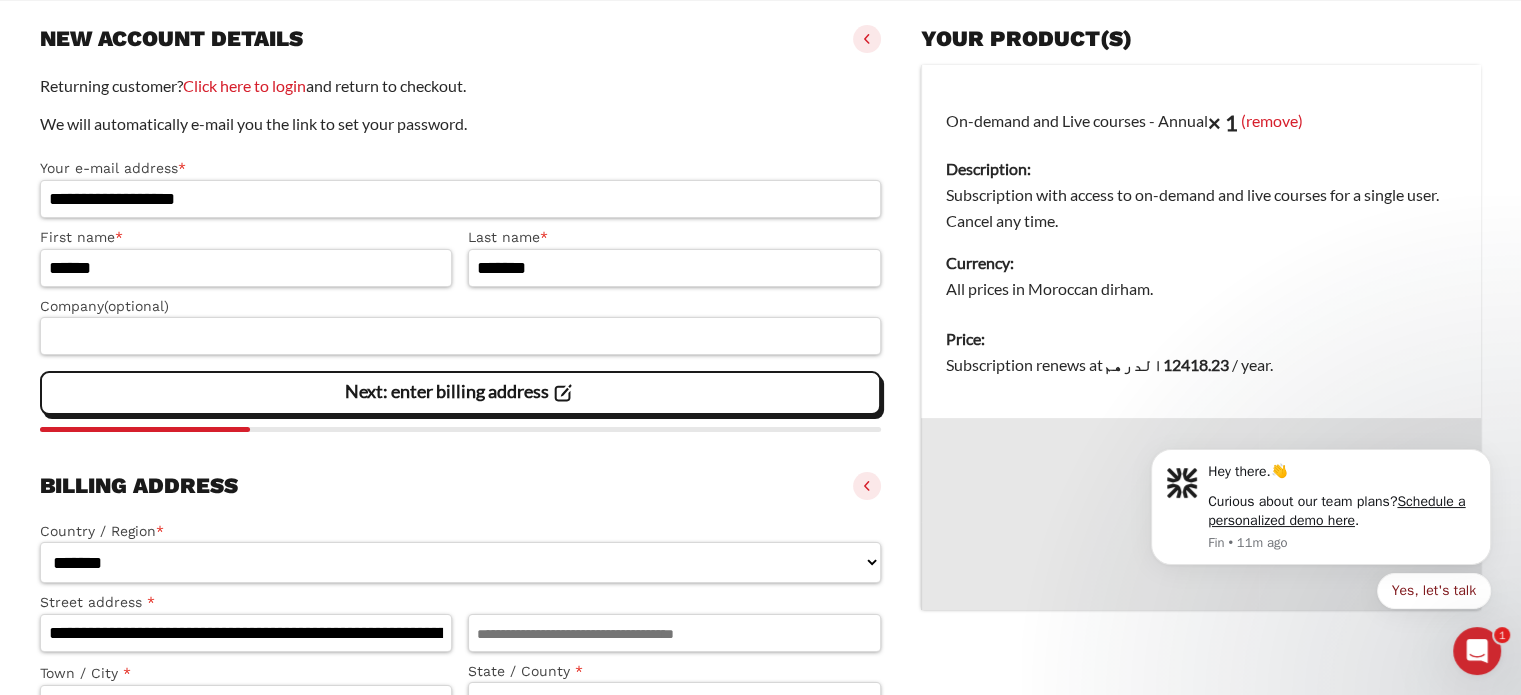 click on "Page
Secure Checkout
128-BIT ENCRYPTION, VERIFIED BY COMODO / CLOUDFLARE
Discount / promo code
Apply
New account details
Returning customer?  Click here to login  and return to checkout.
We will automatically e-mail you the link to set your password.
Your e-mail address  * [EMAIL] 							 First name  * [FIRST] 							 Last name  * [LAST]" at bounding box center [760, 695] 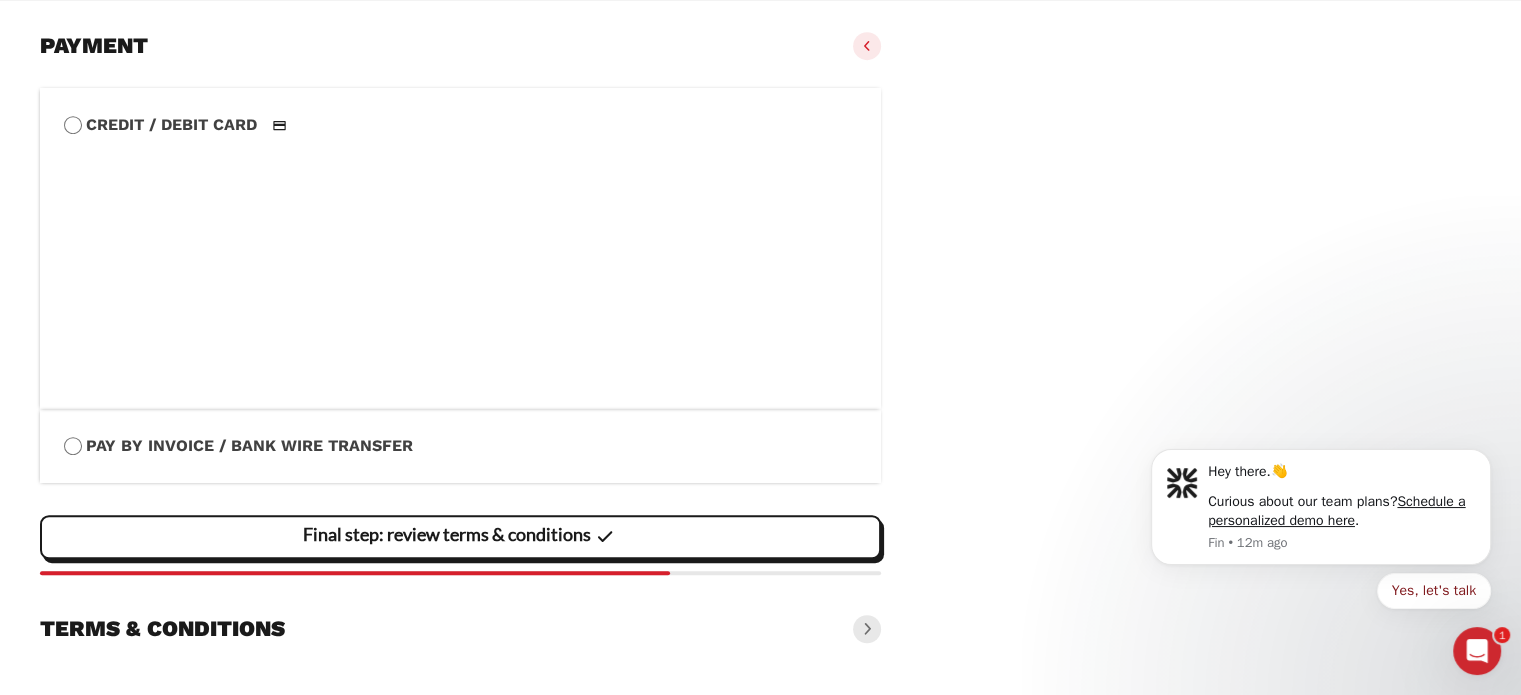 scroll, scrollTop: 1134, scrollLeft: 0, axis: vertical 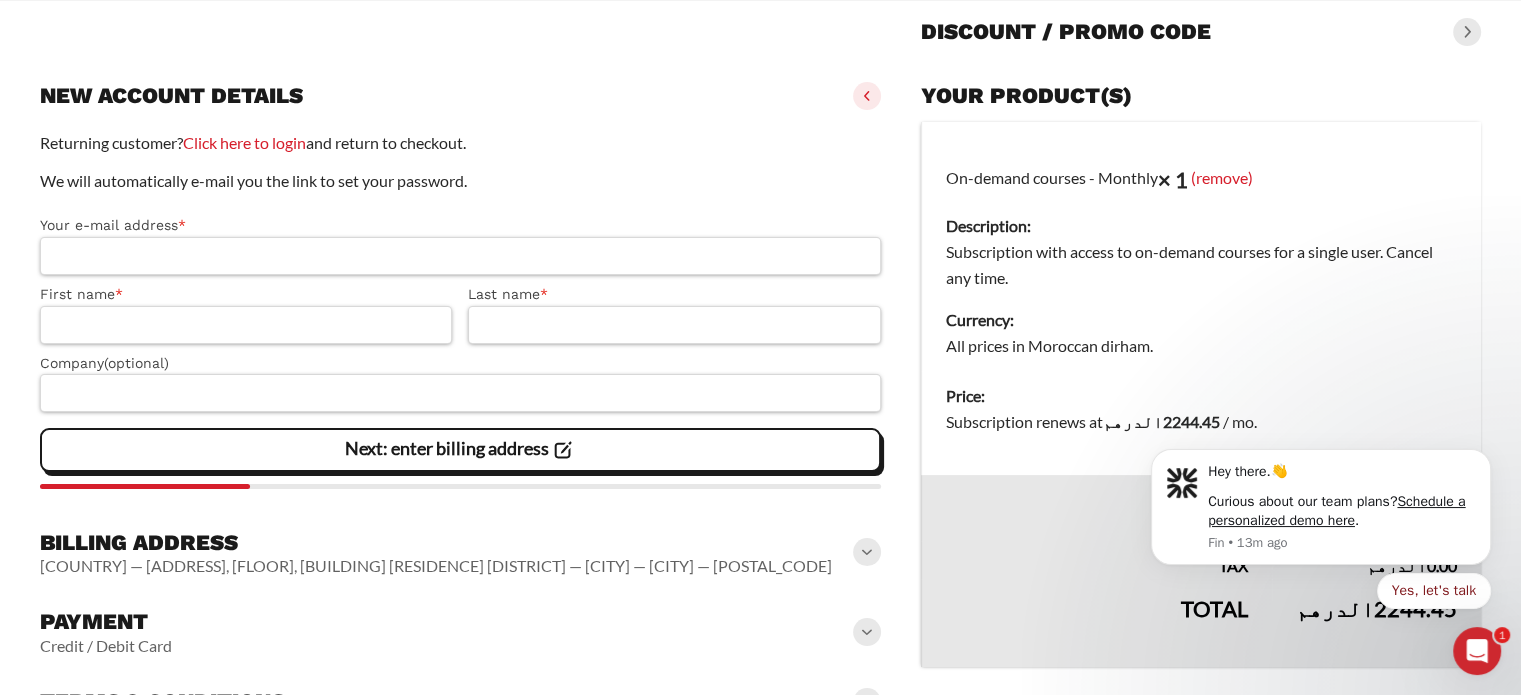click on "Your e-mail address  *" at bounding box center [460, 256] 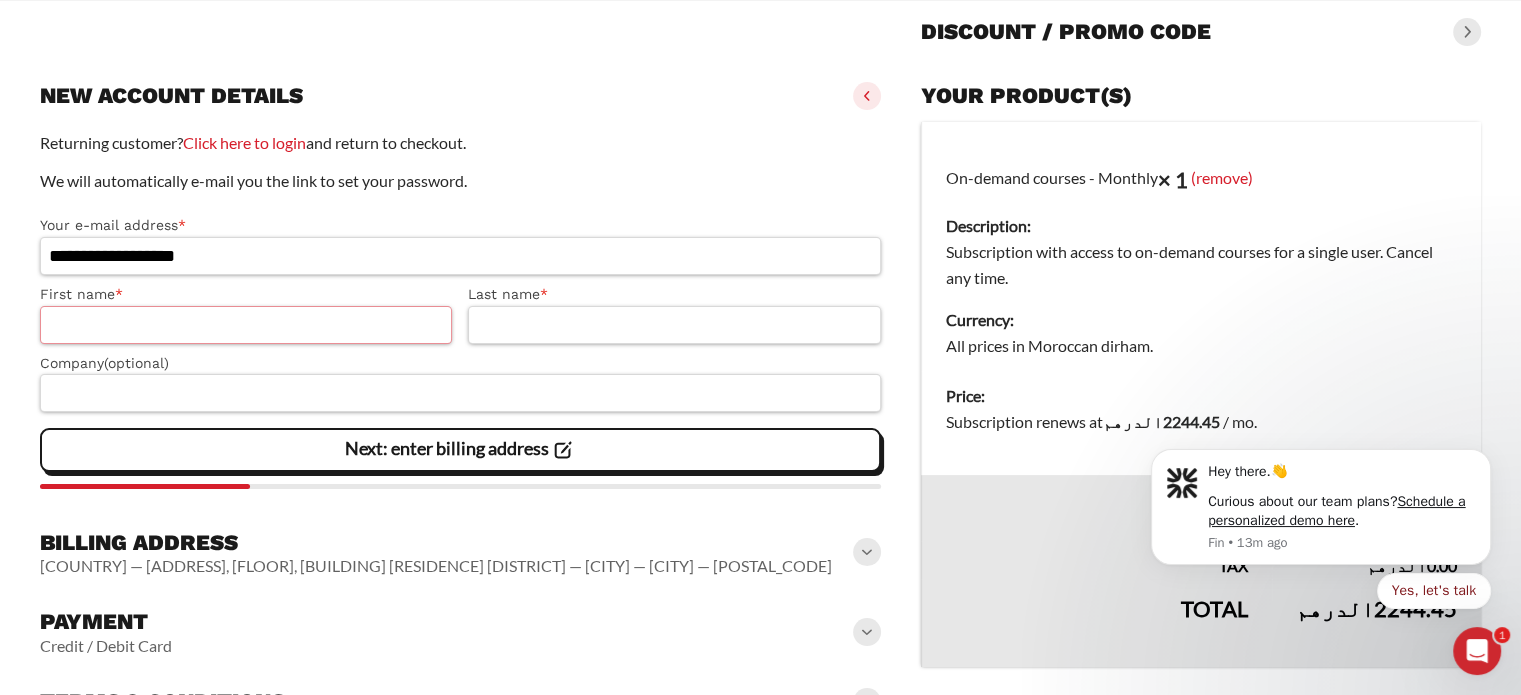 type on "****" 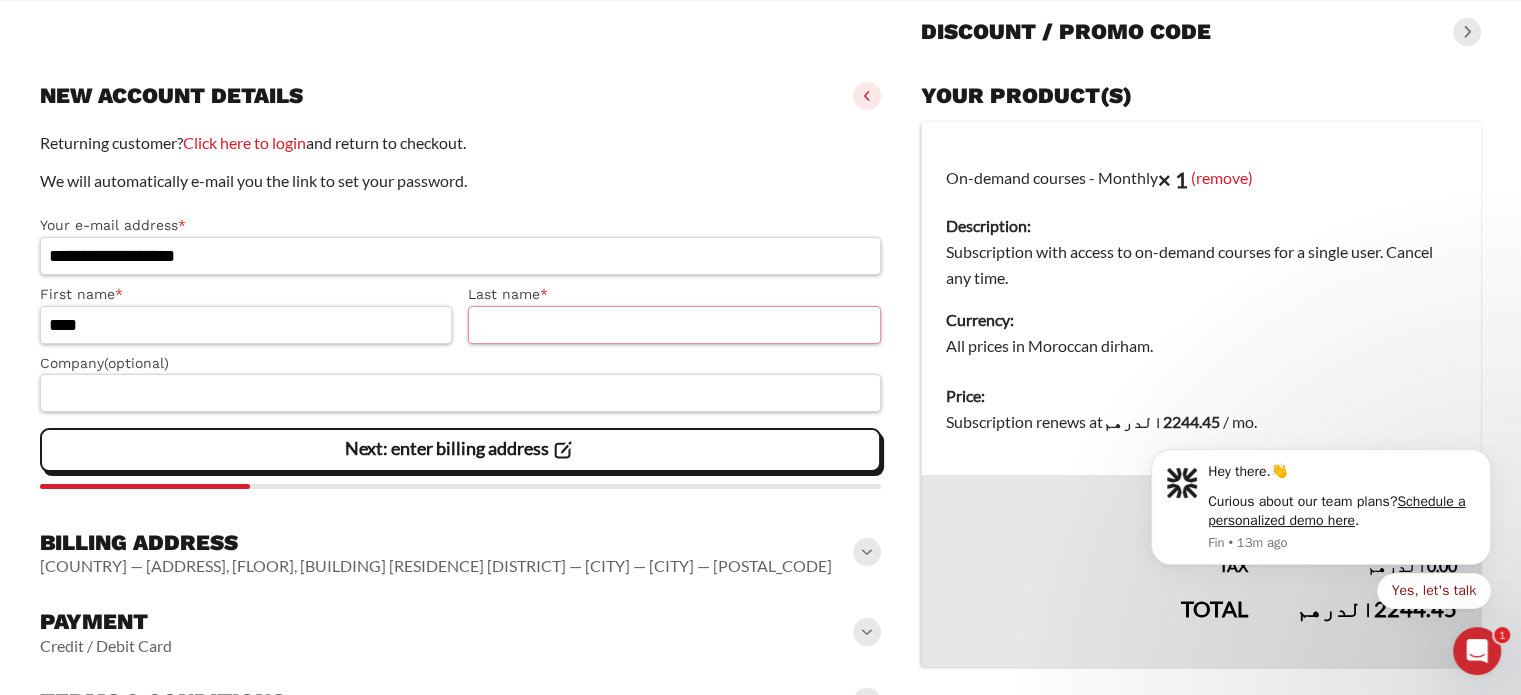 type on "****" 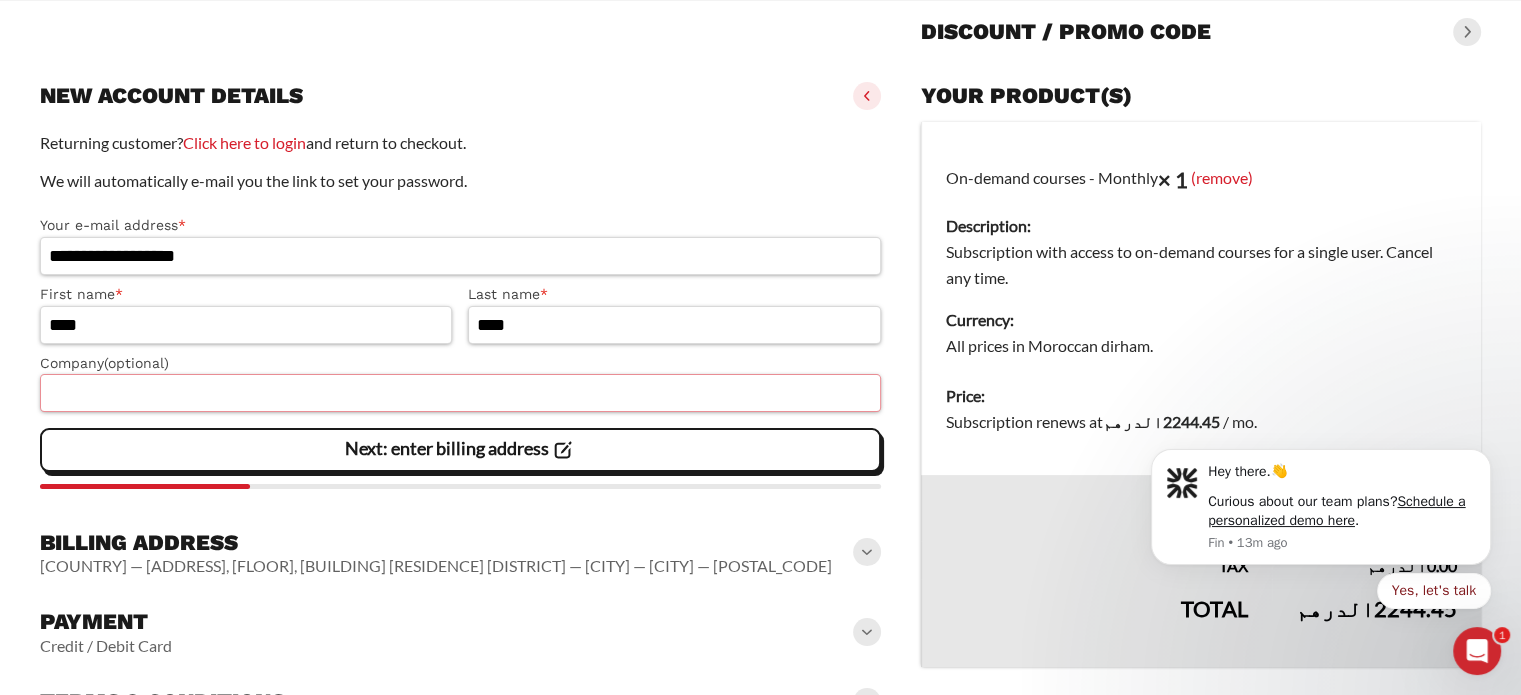 type on "**" 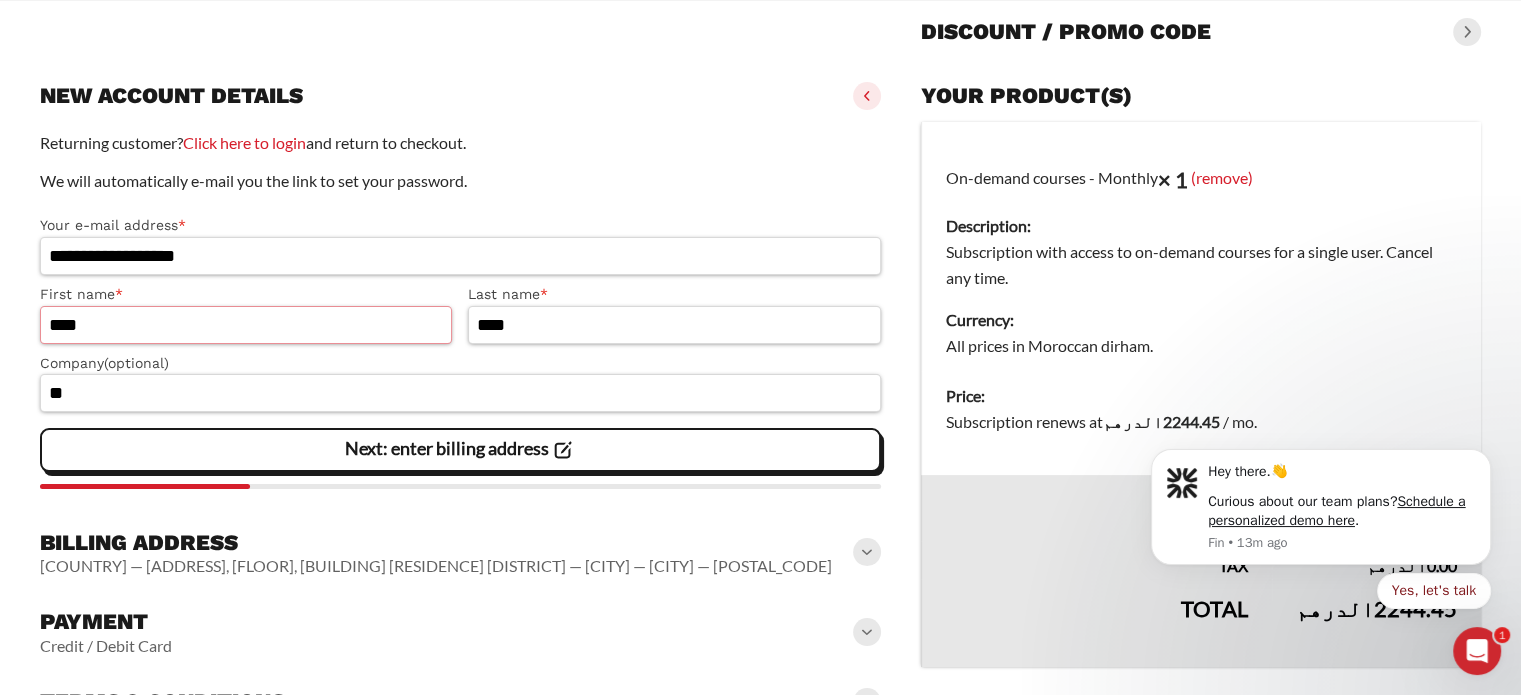 click on "****" at bounding box center (246, 325) 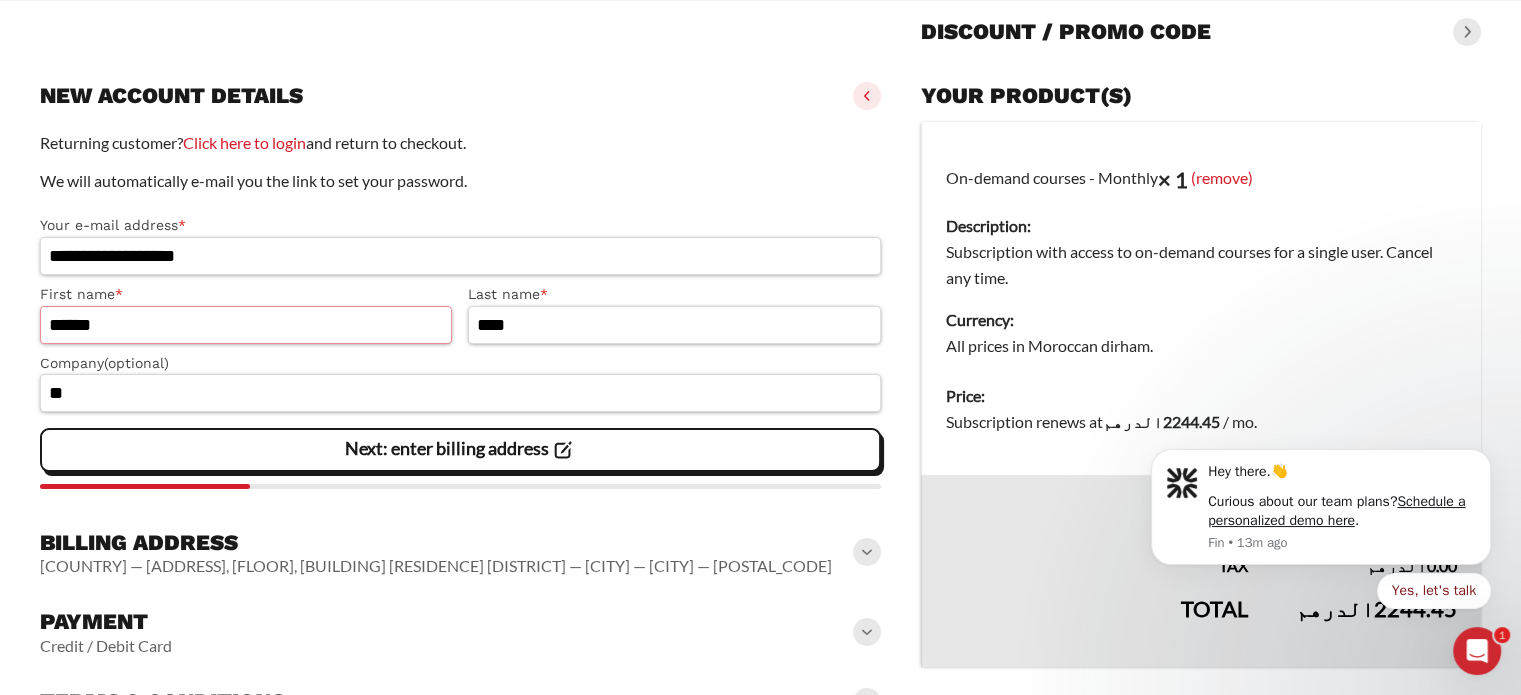 type on "******" 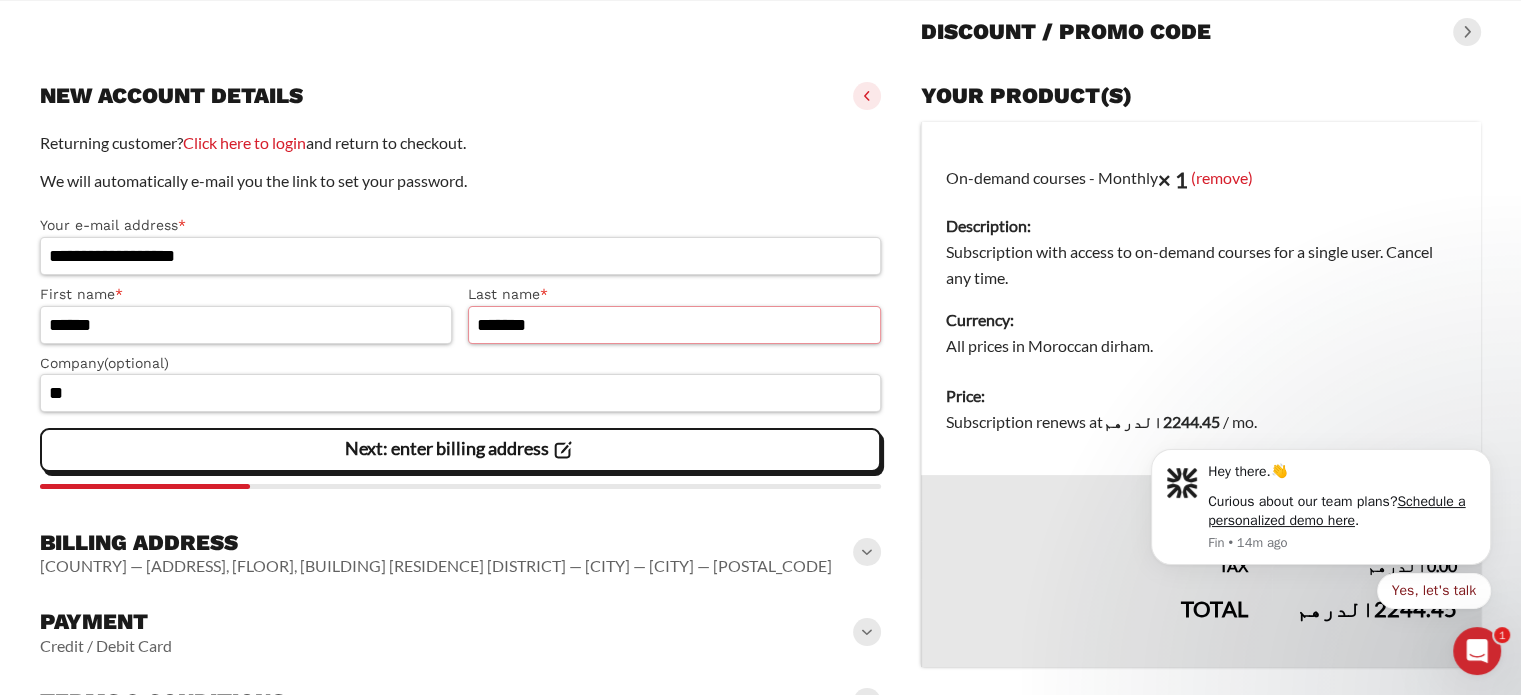 type on "*******" 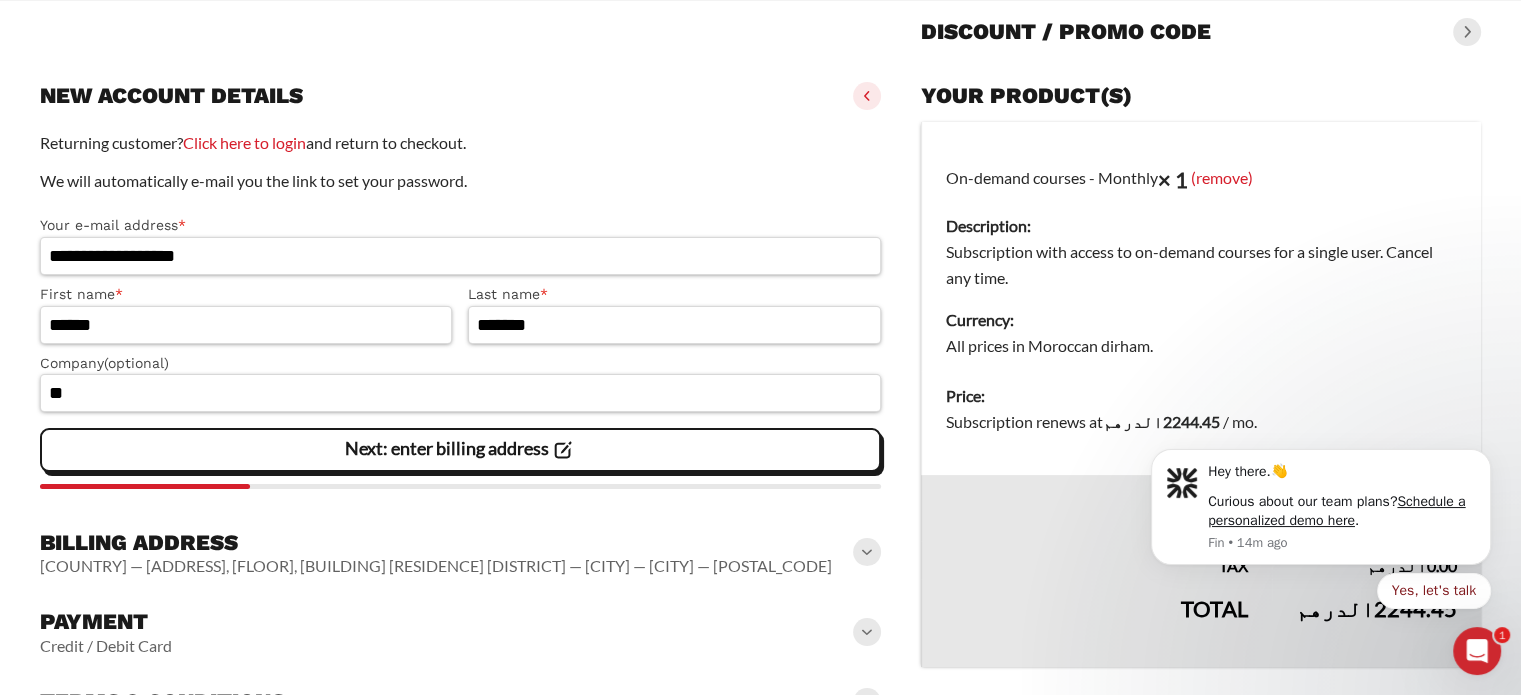 click on "**********" at bounding box center [760, 322] 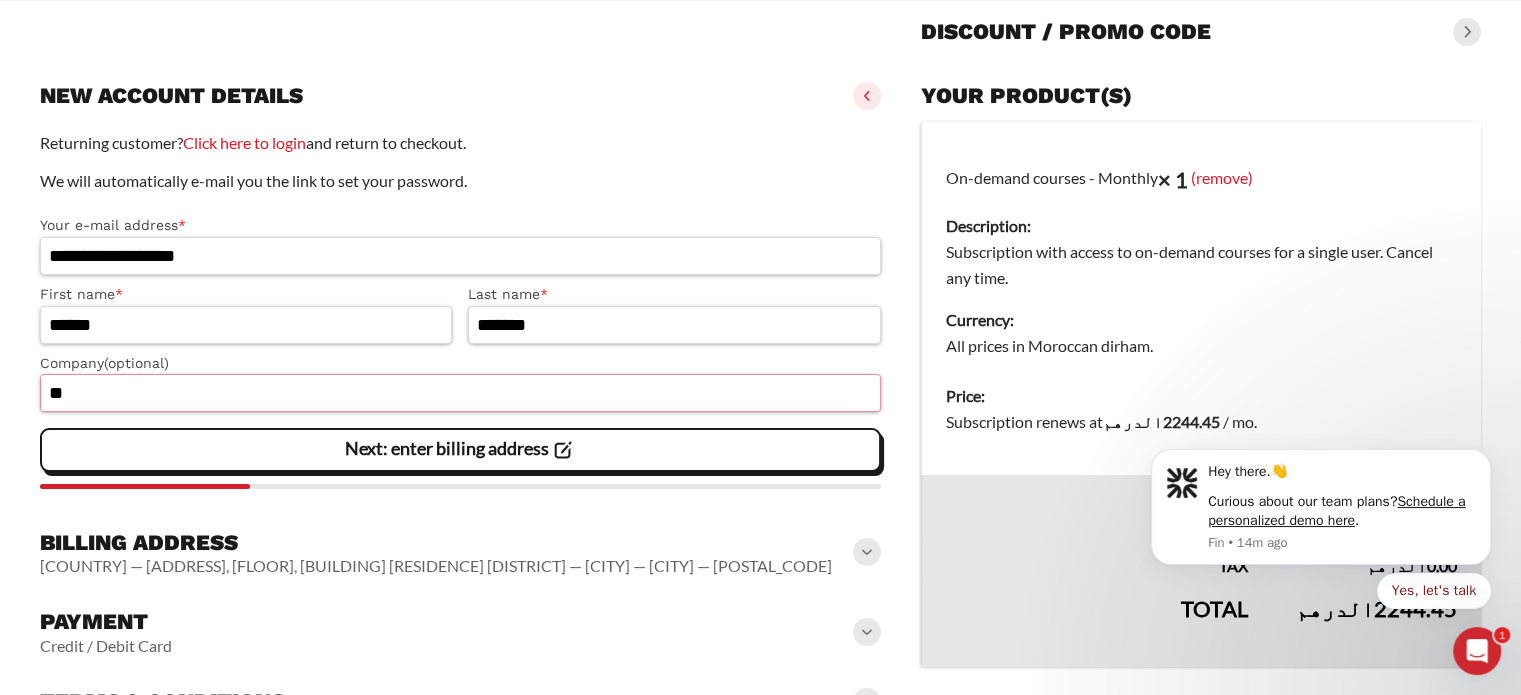 click on "**" at bounding box center [460, 393] 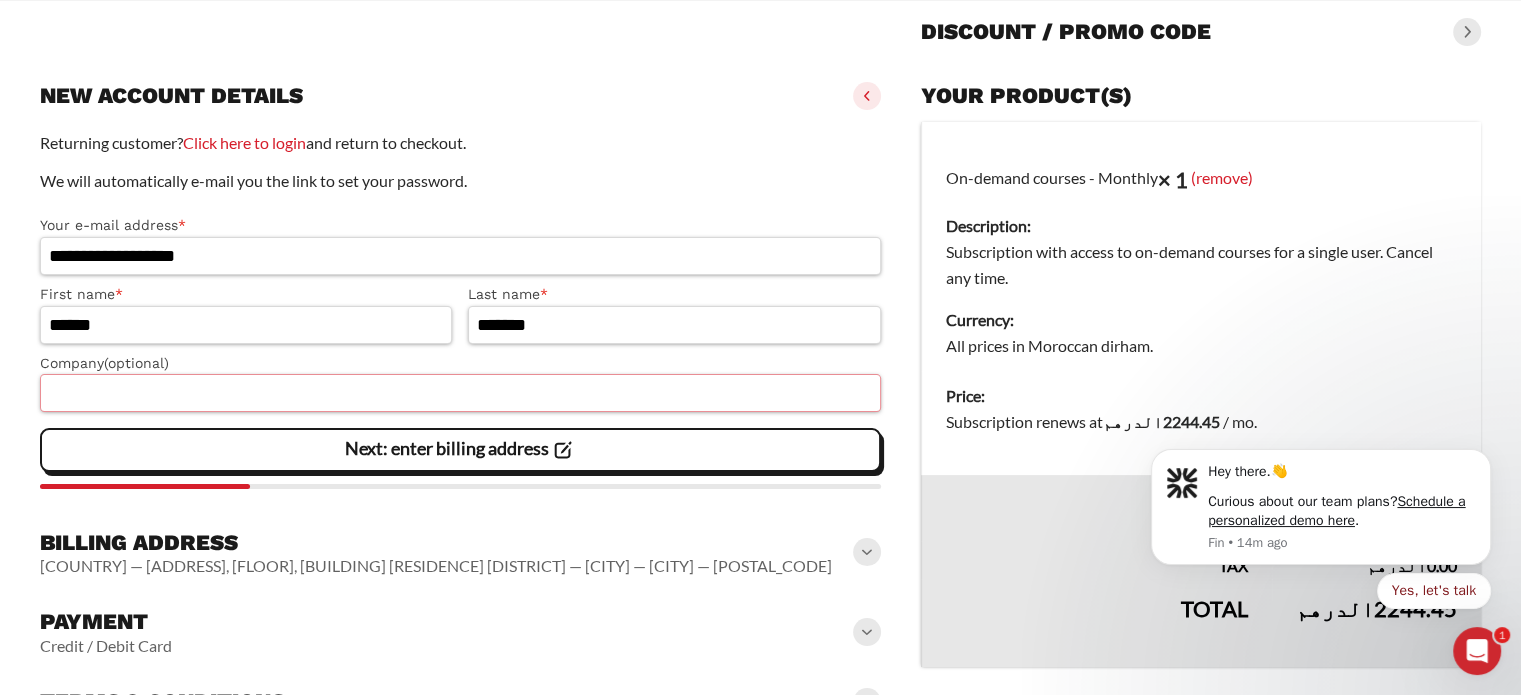 type 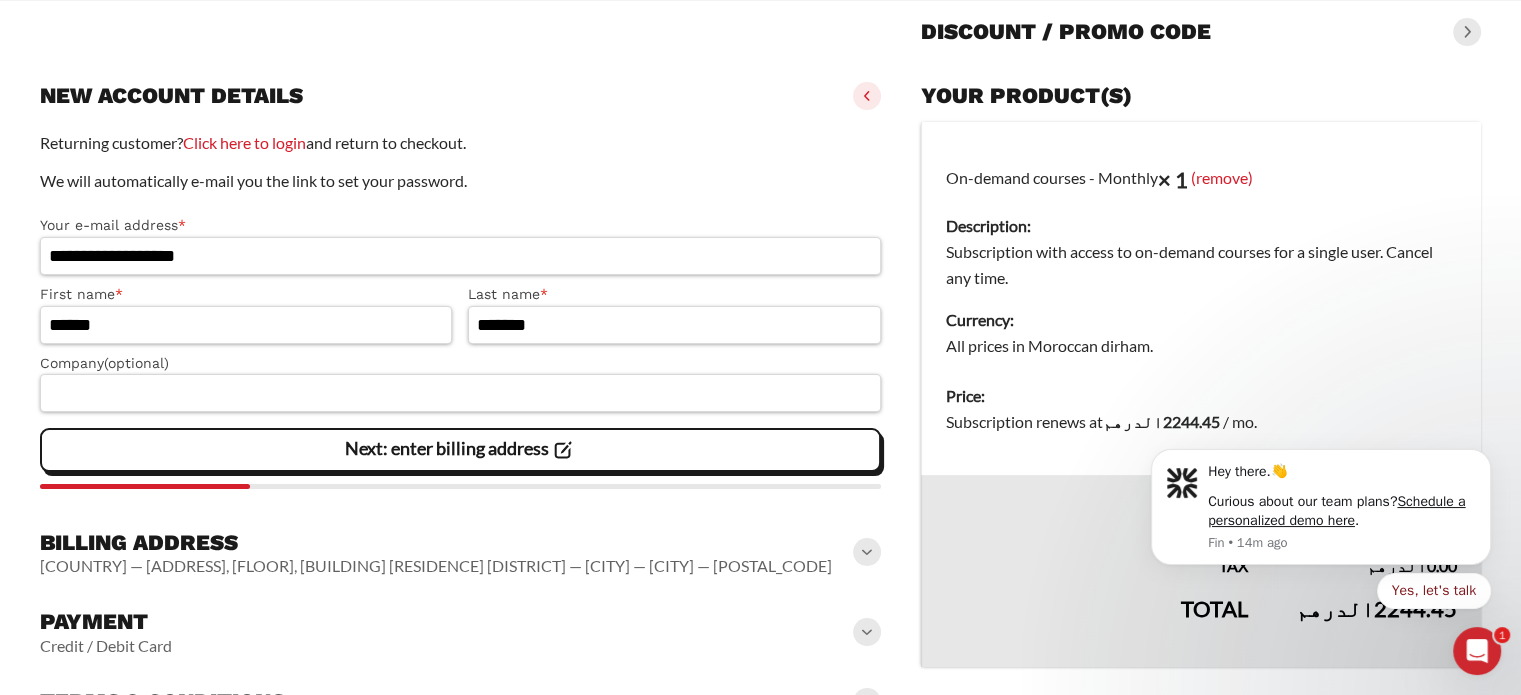 click on "Page
Secure Checkout
128-BIT ENCRYPTION, VERIFIED BY COMODO / CLOUDFLARE
Discount / promo code
Apply
New account details
Returning customer?  Click here to login  and return to checkout.
We will automatically e-mail you the link to set your password.
Your e-mail address  * [EMAIL] 							 First name  * [FIRST] 							 Last name  * [LAST]" at bounding box center [760, 322] 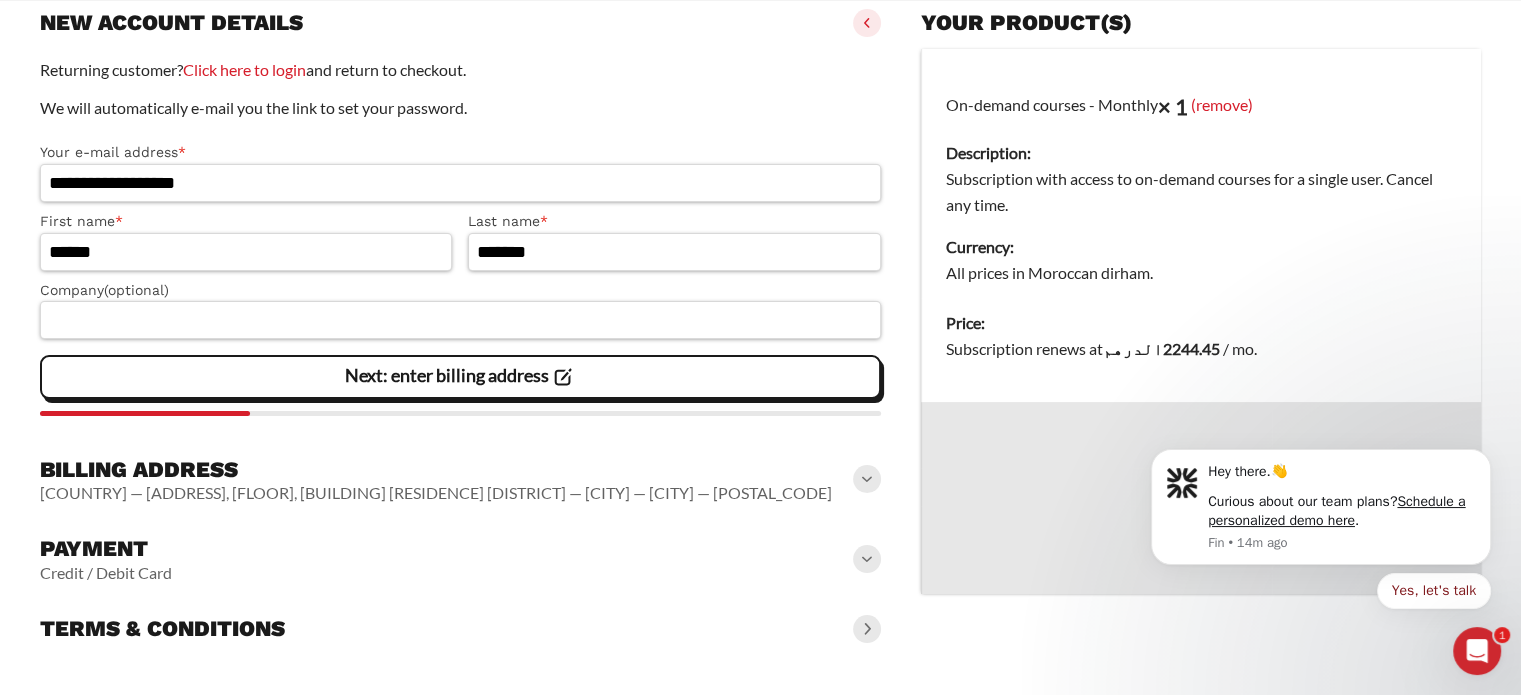 click on "Next: enter billing address" 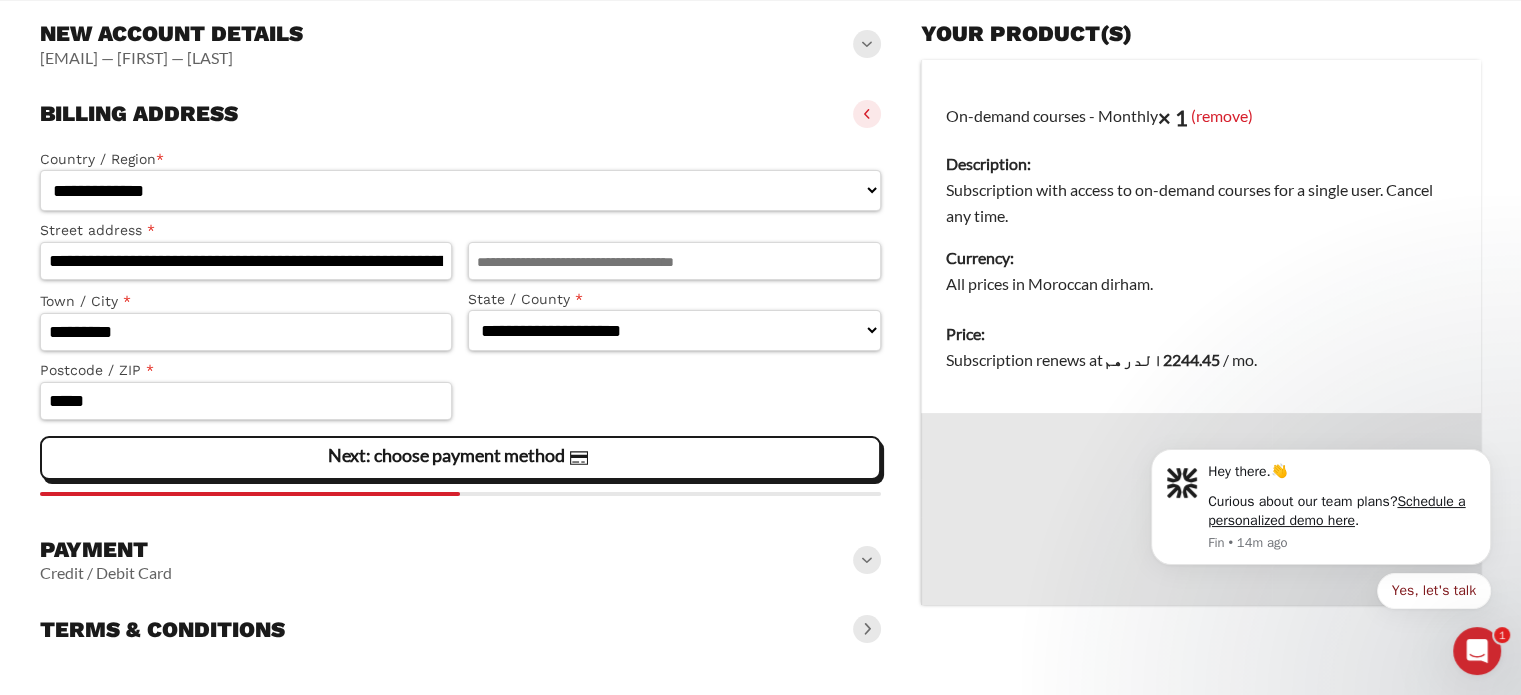 click at bounding box center [867, 560] 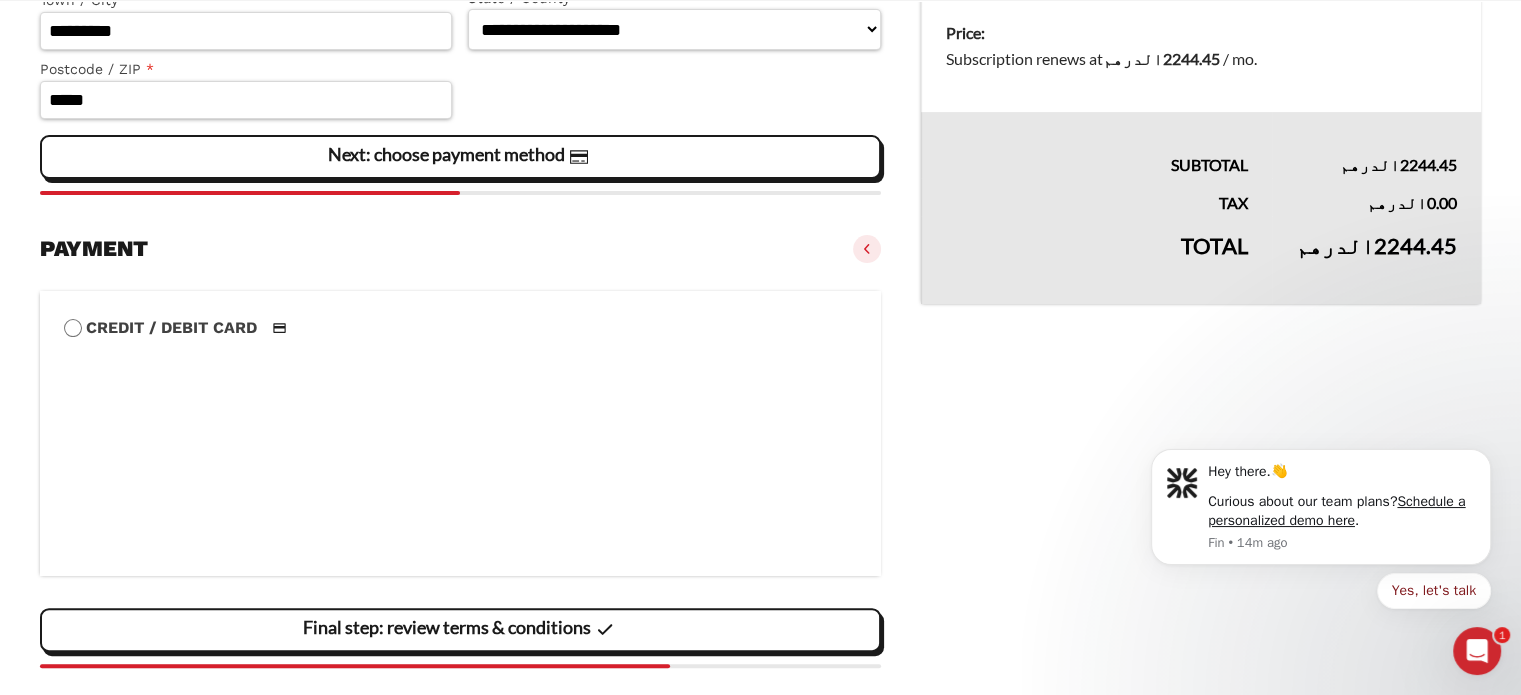 scroll, scrollTop: 655, scrollLeft: 0, axis: vertical 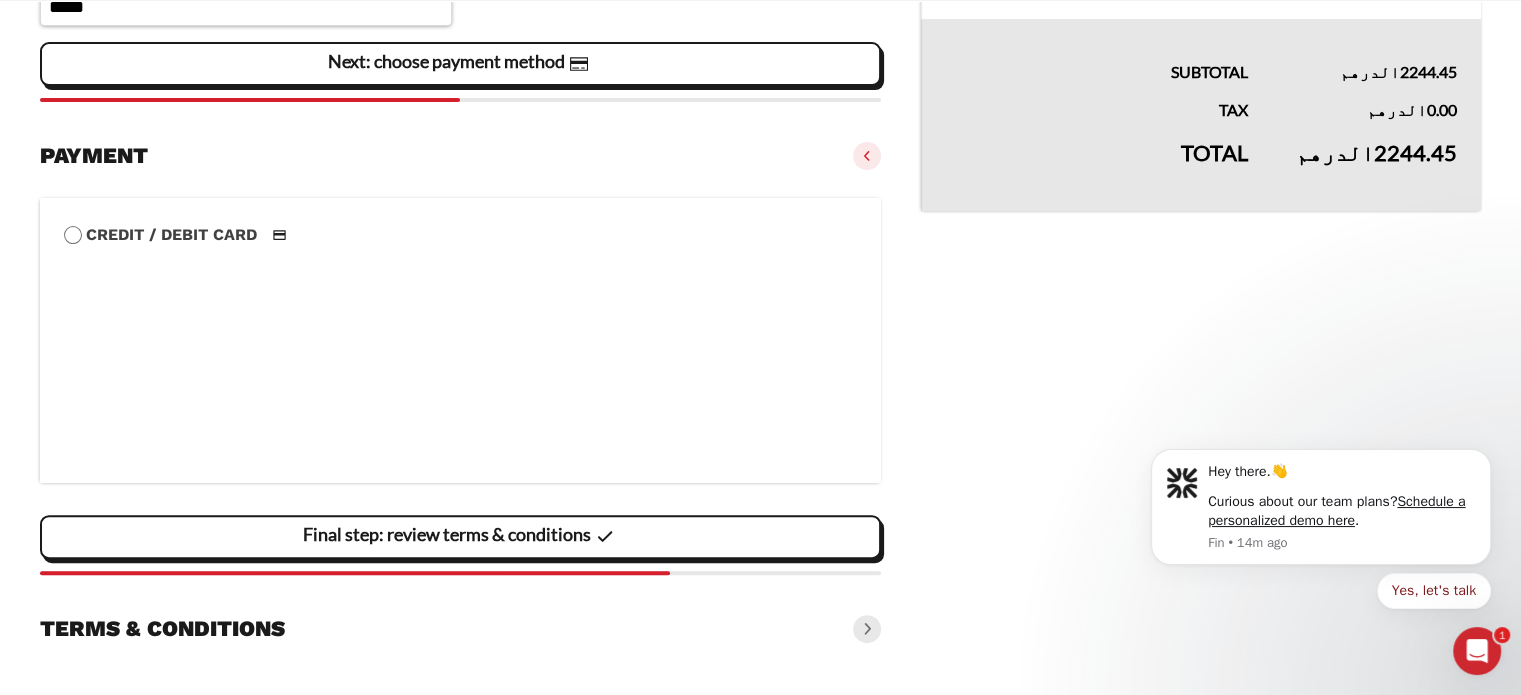 click at bounding box center [867, 629] 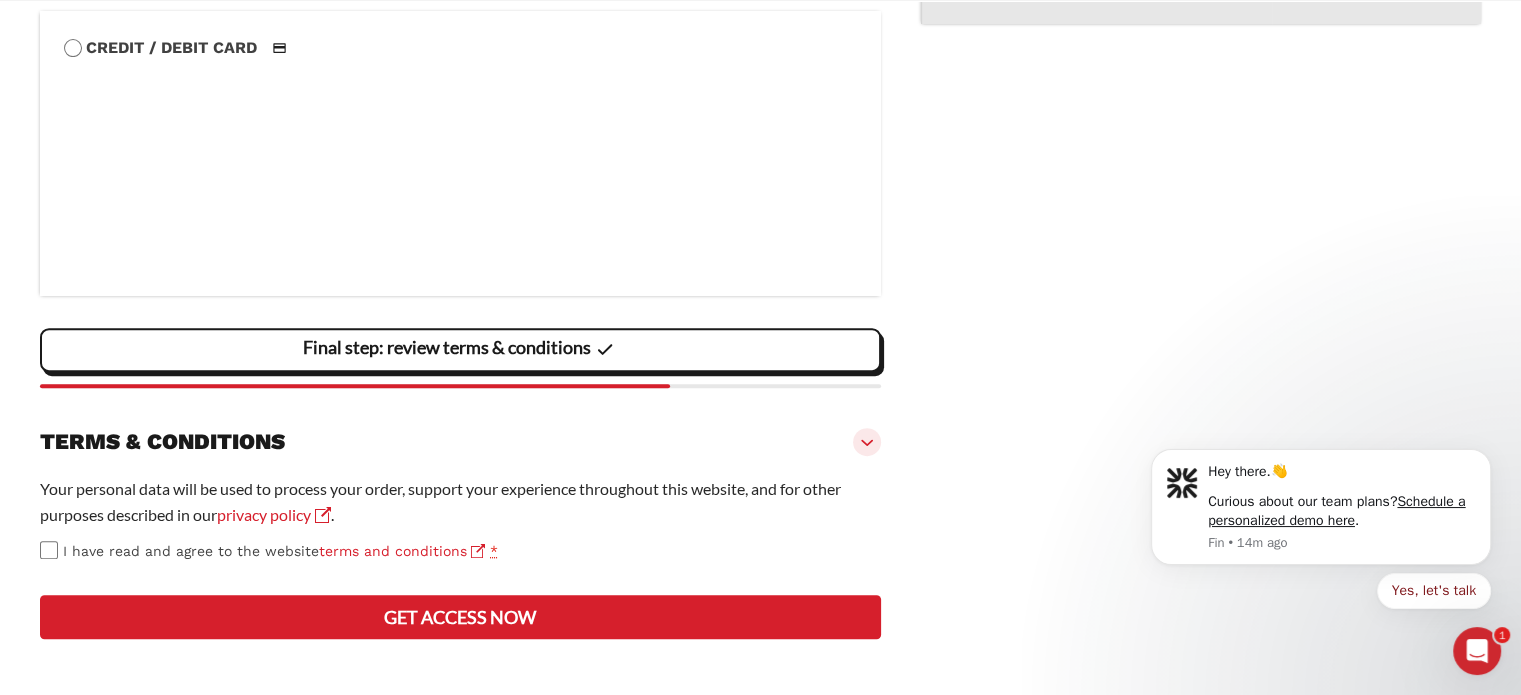 scroll, scrollTop: 915, scrollLeft: 0, axis: vertical 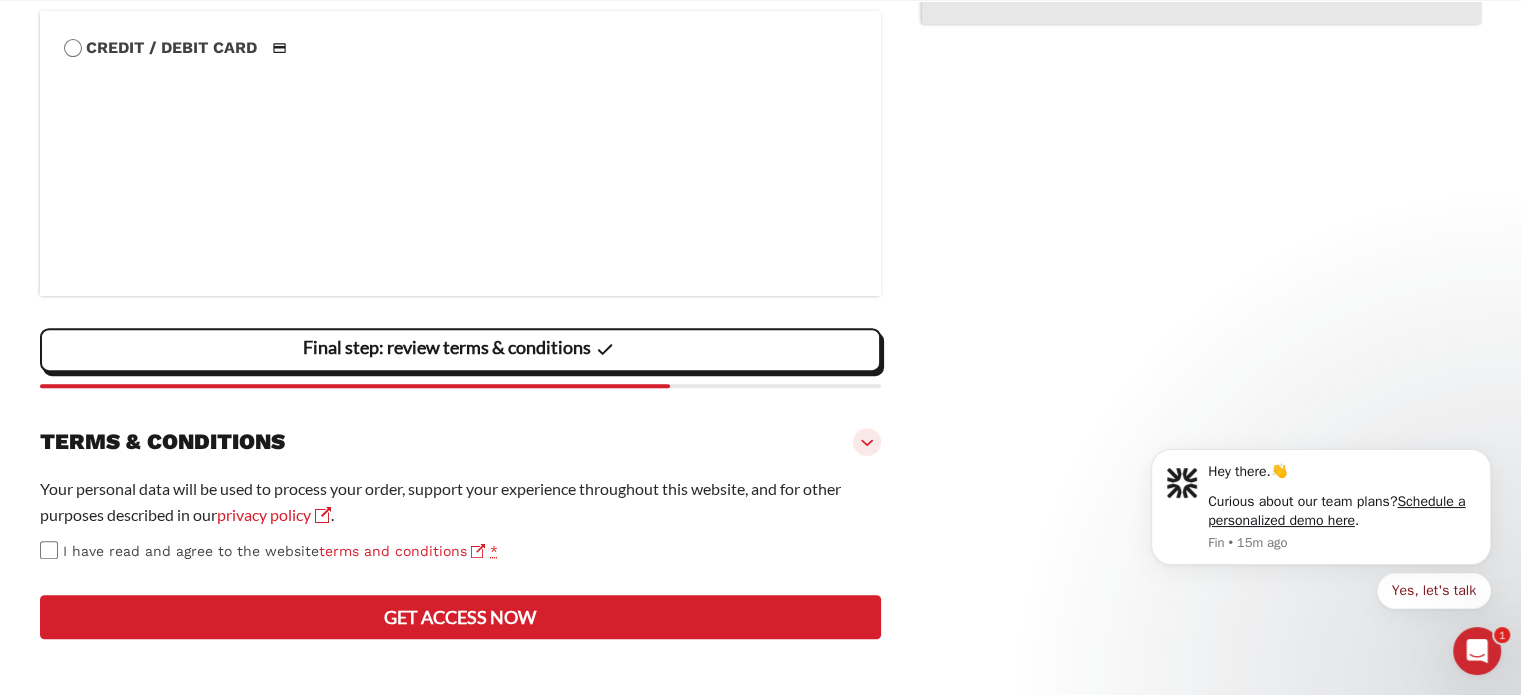 click on "Get access now" at bounding box center [460, 617] 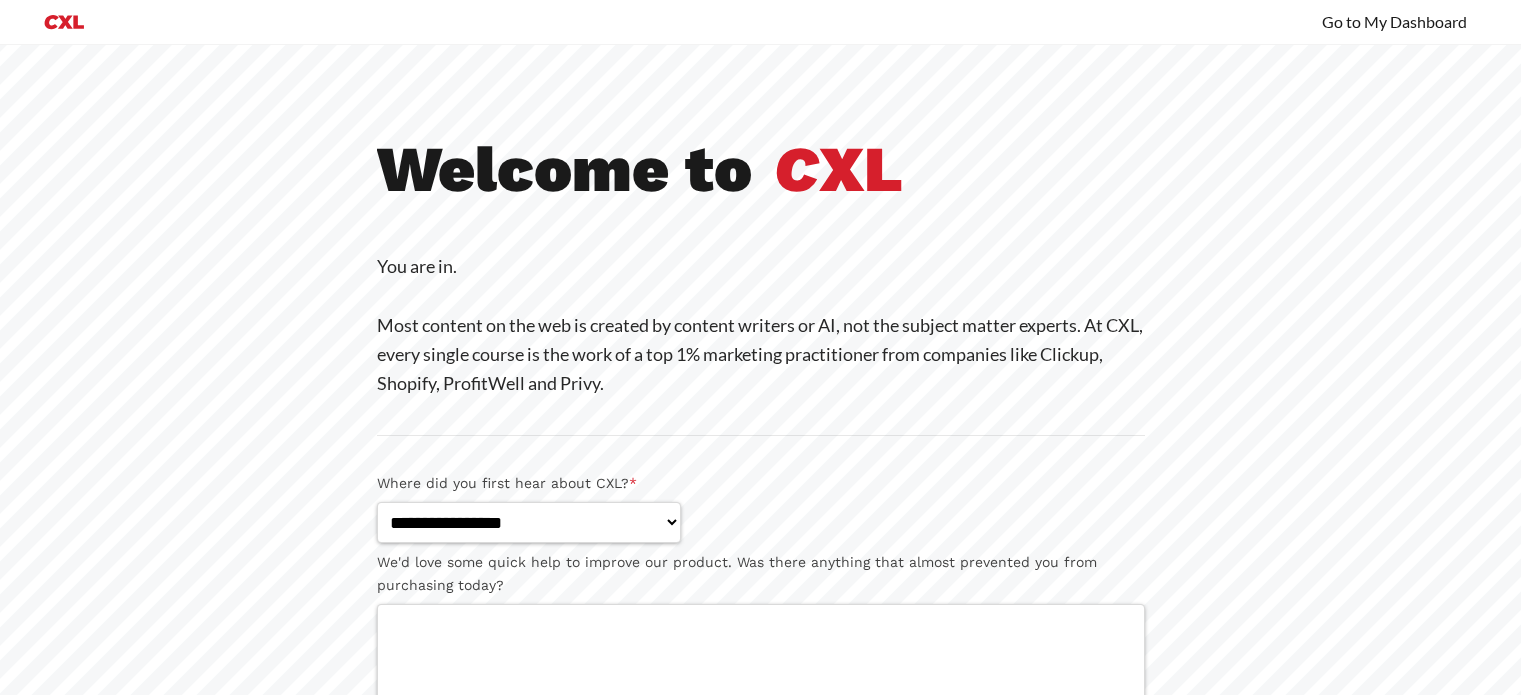 scroll, scrollTop: 0, scrollLeft: 0, axis: both 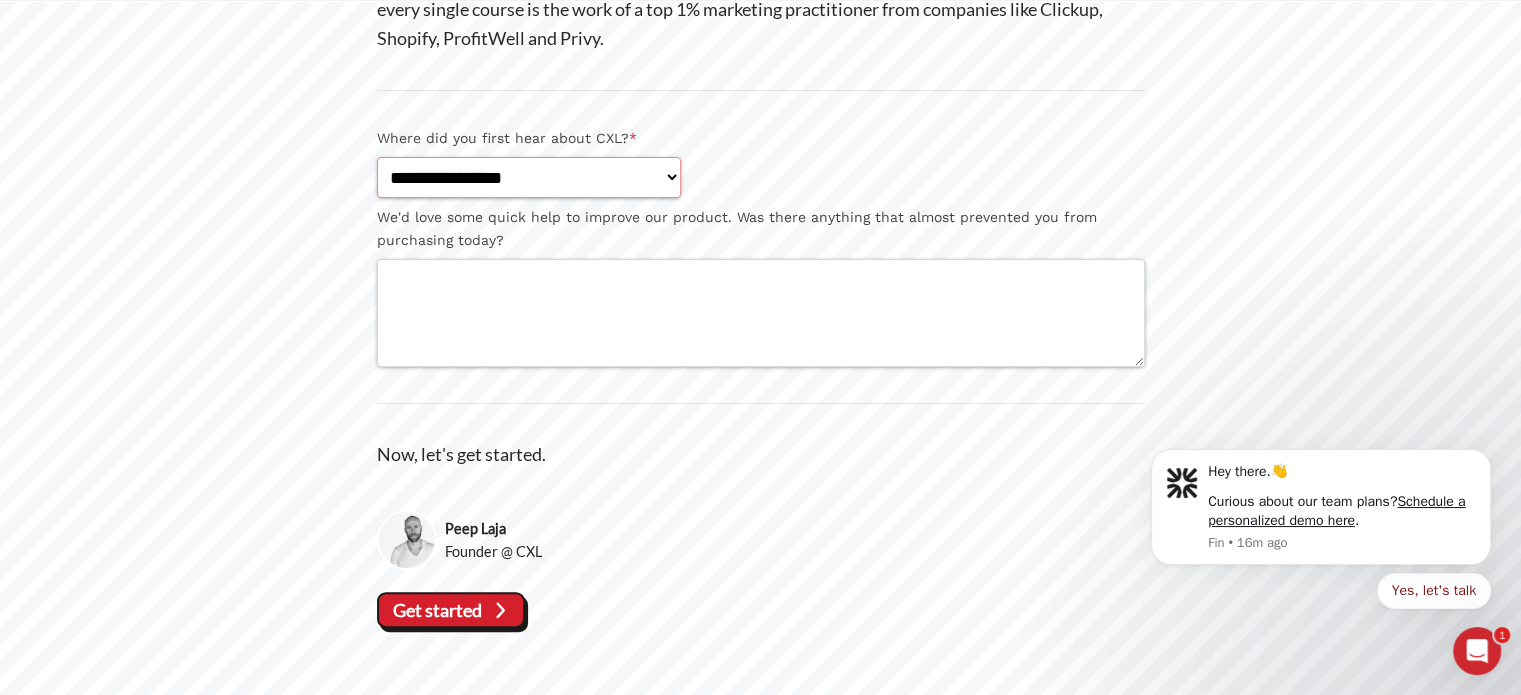 click on "**********" at bounding box center [529, 177] 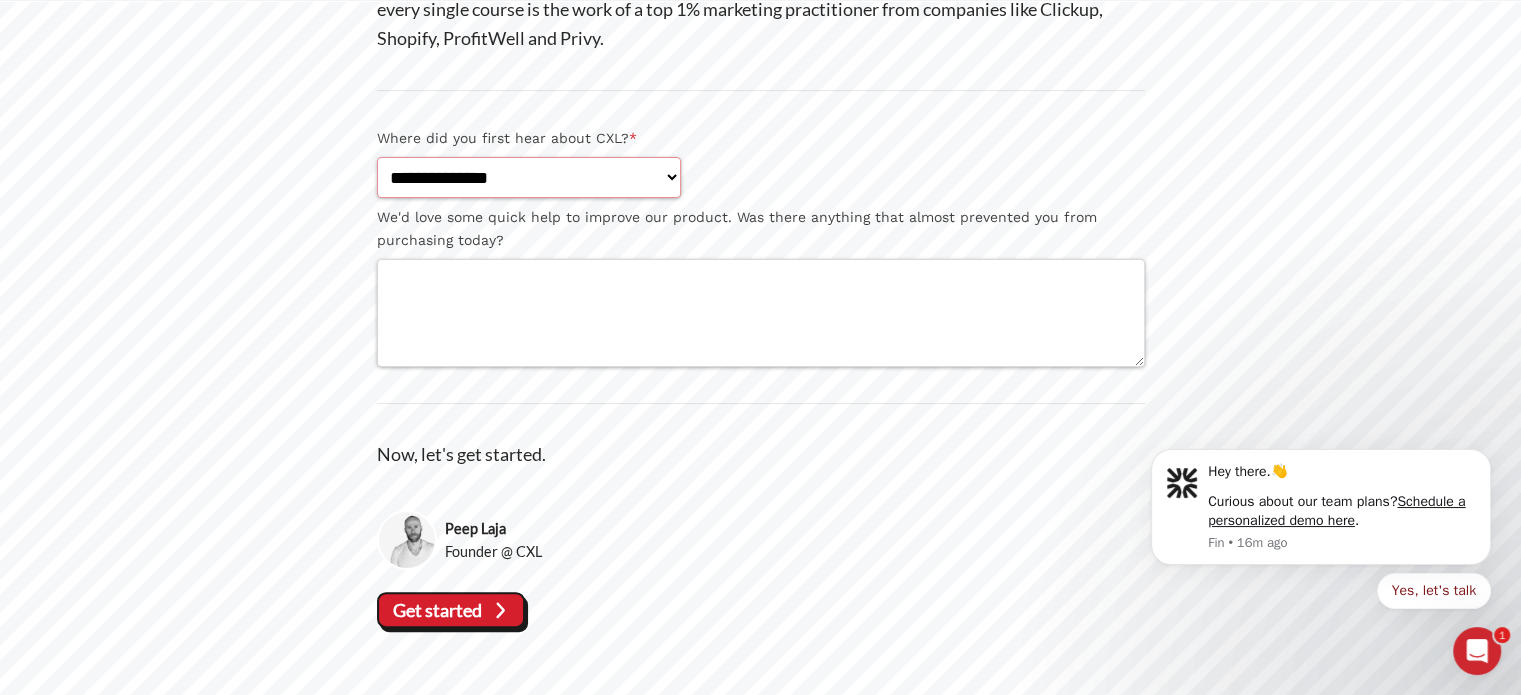 click on "**********" at bounding box center [529, 177] 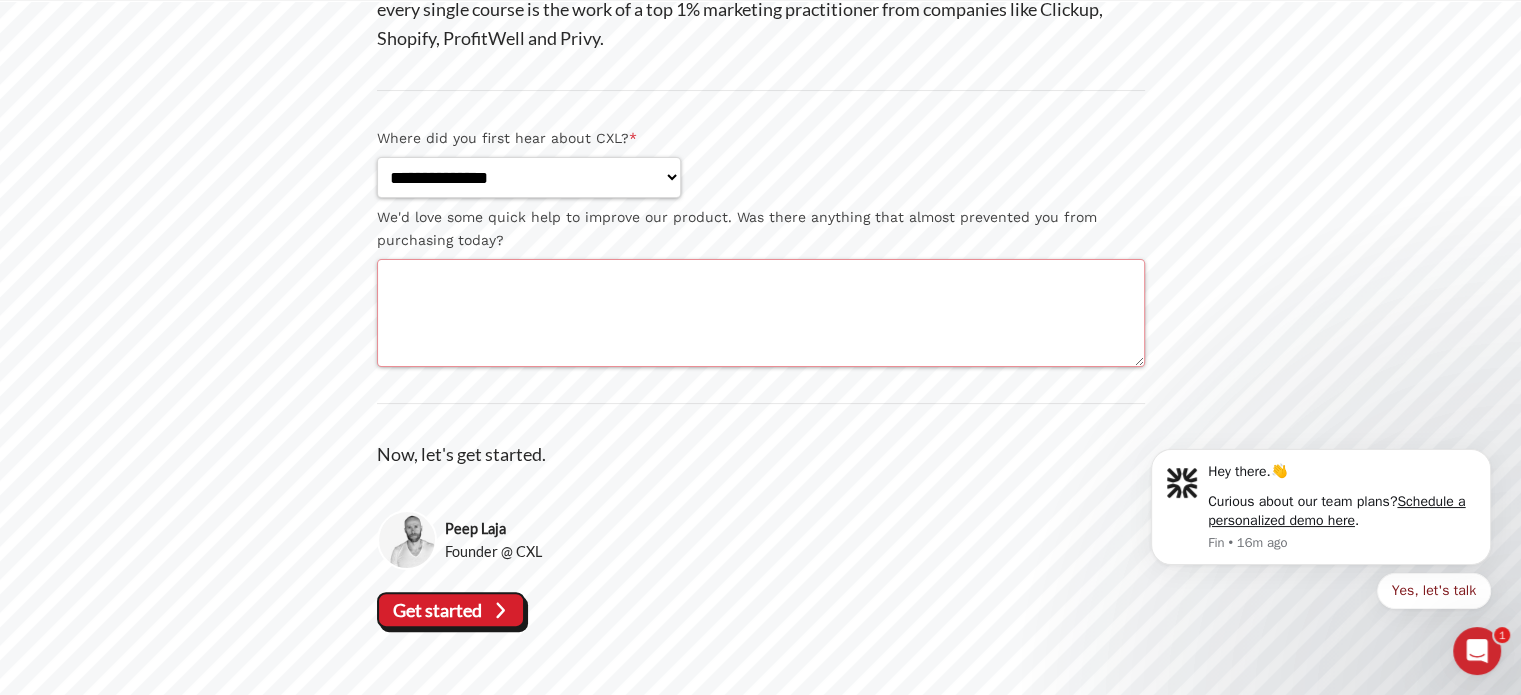 click on "We'd love some quick help to improve our product. Was there anything that almost prevented you from purchasing today?" at bounding box center (761, 313) 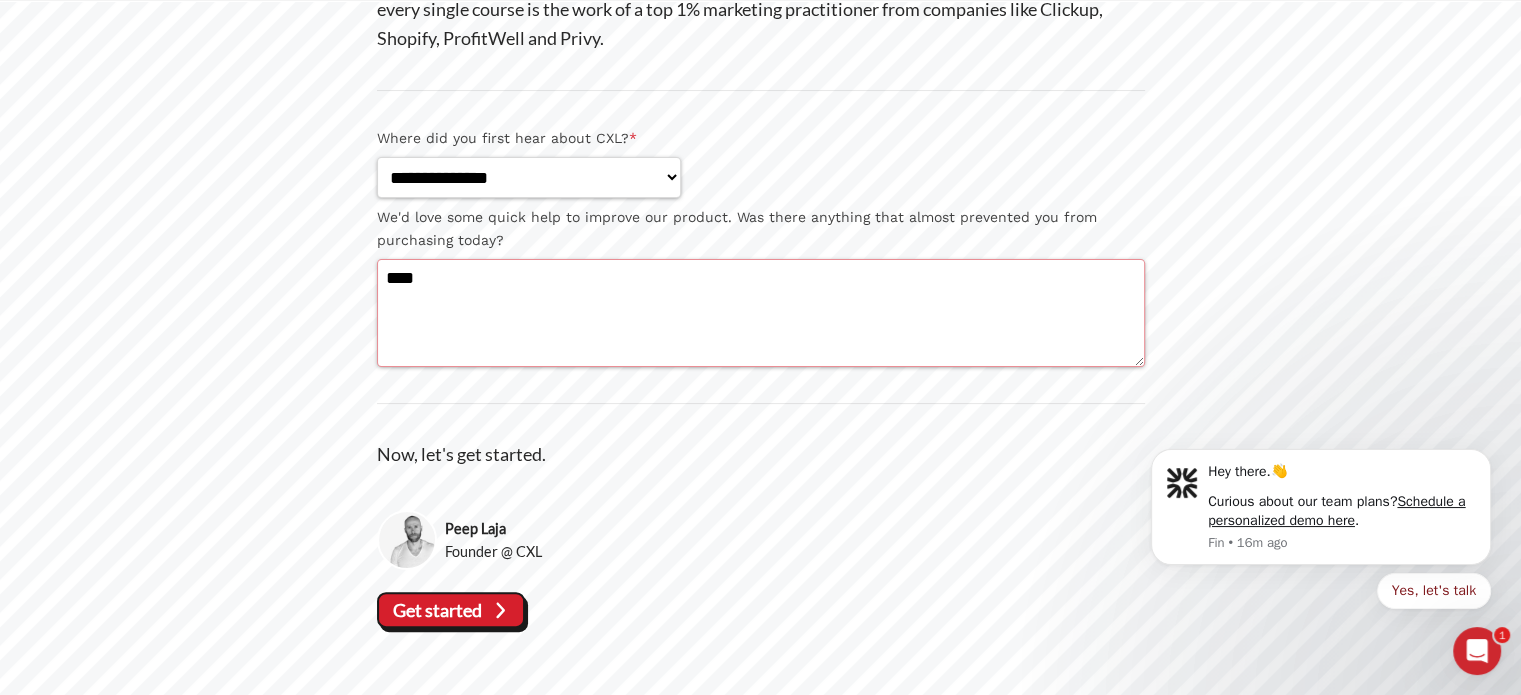 type on "****" 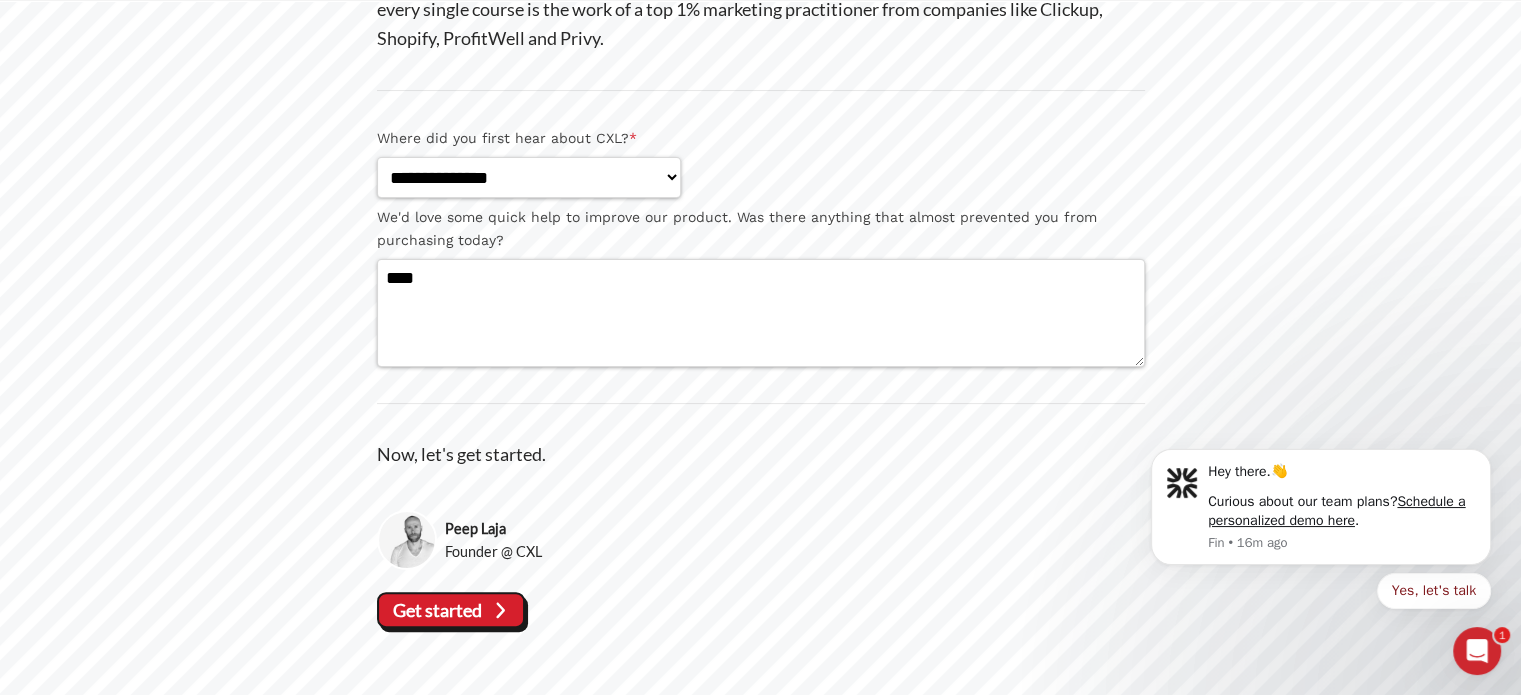 click on "Get started" at bounding box center (0, 0) 